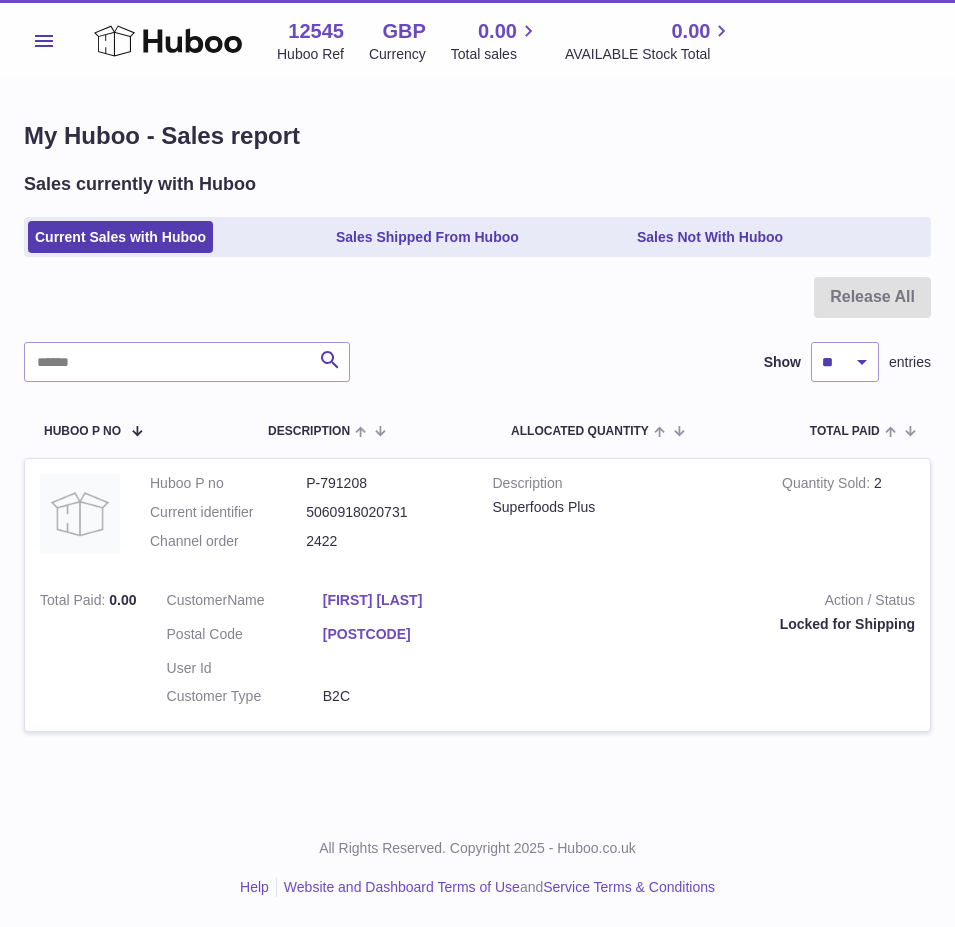 scroll, scrollTop: 0, scrollLeft: 0, axis: both 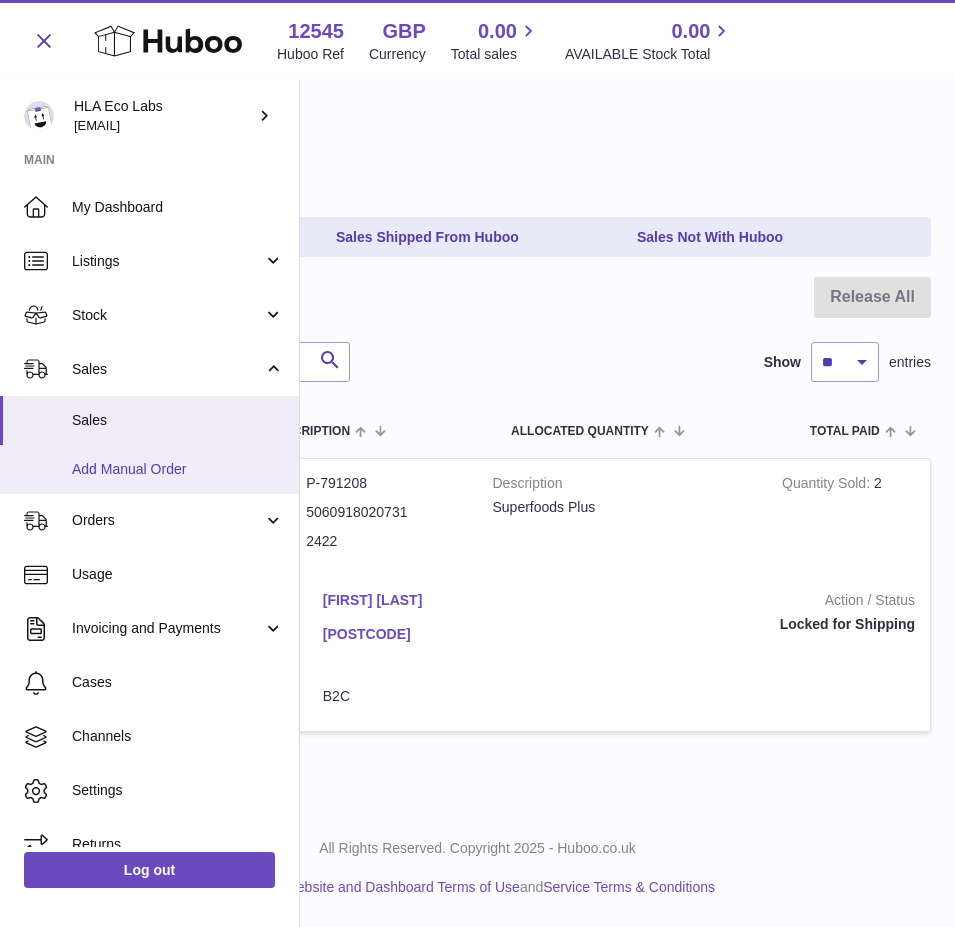 click on "Add Manual Order" at bounding box center (178, 469) 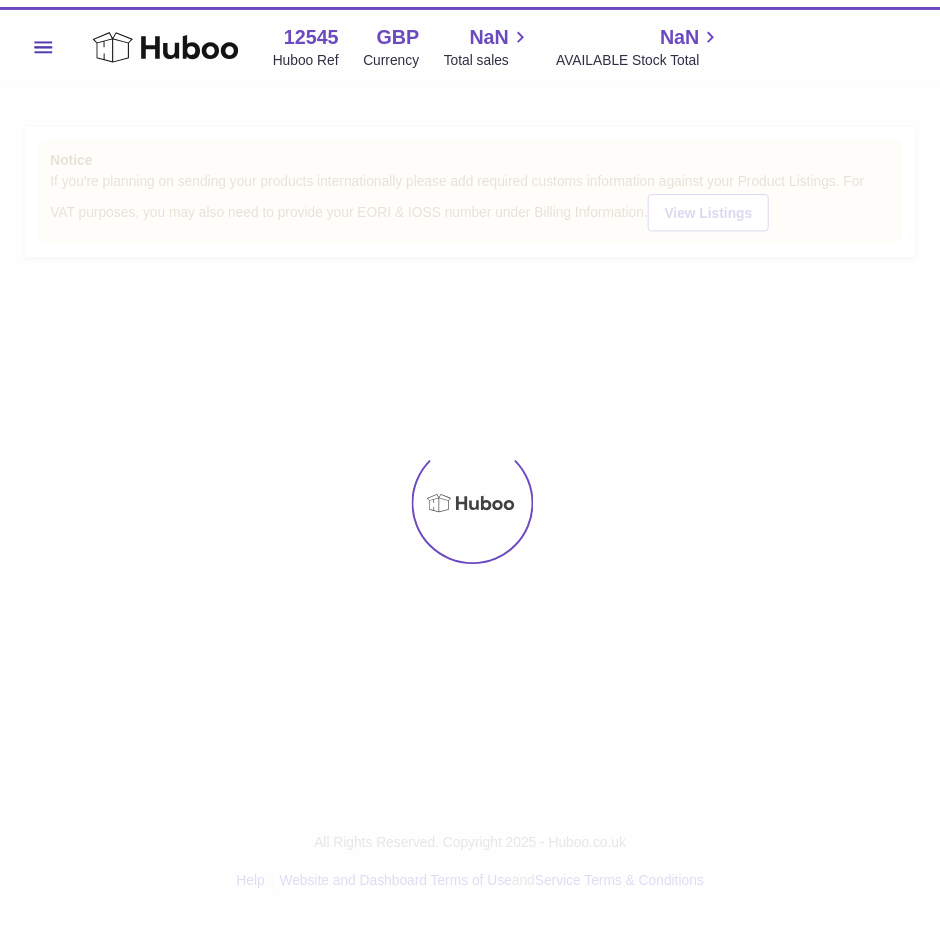 scroll, scrollTop: 0, scrollLeft: 0, axis: both 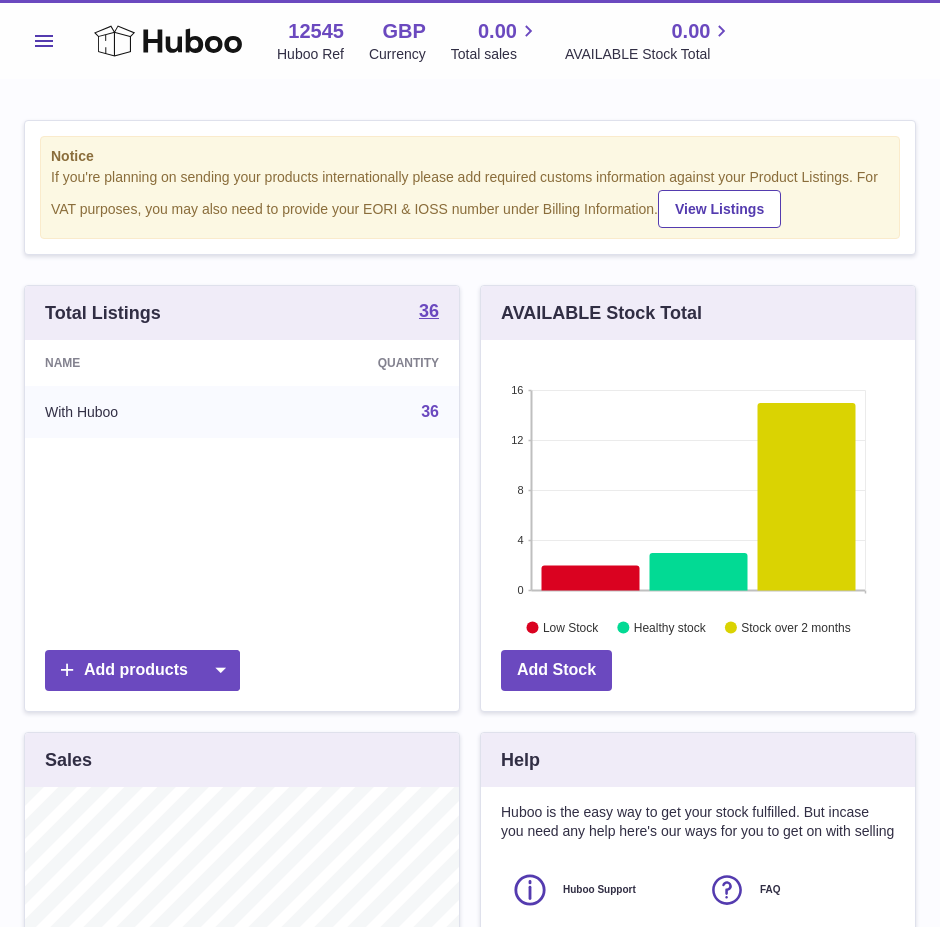 click on "Menu" at bounding box center (44, 41) 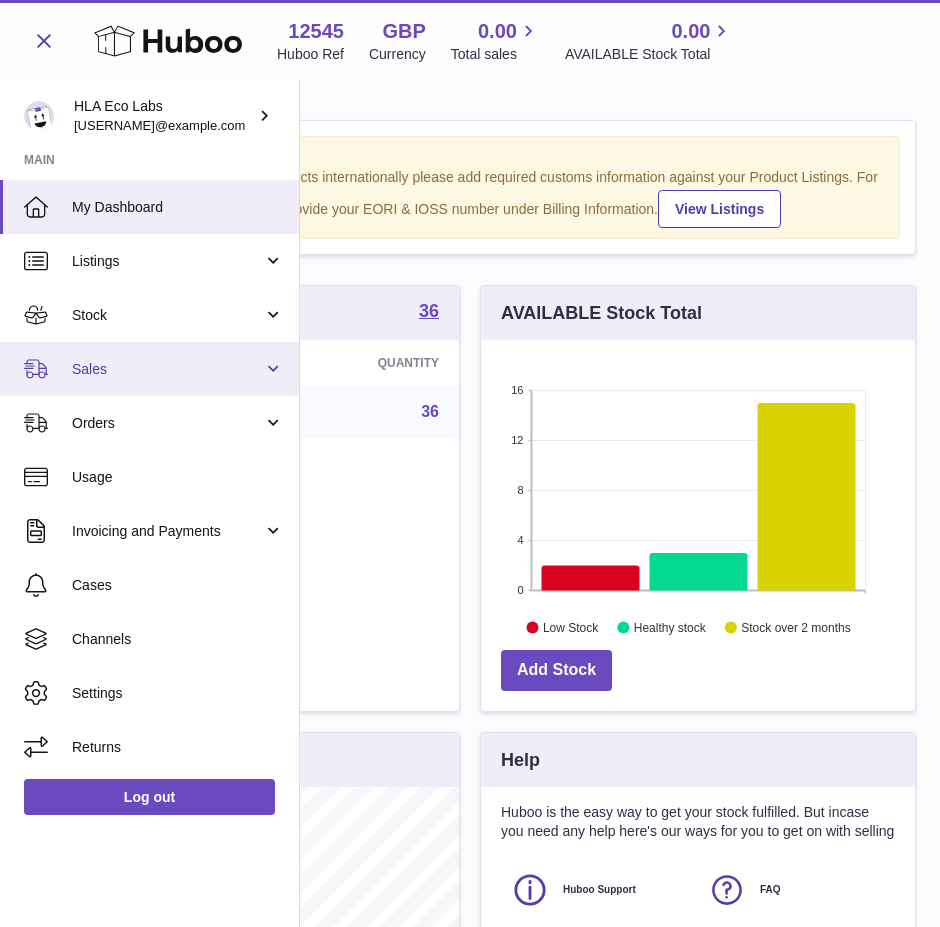 click on "Sales" at bounding box center (149, 369) 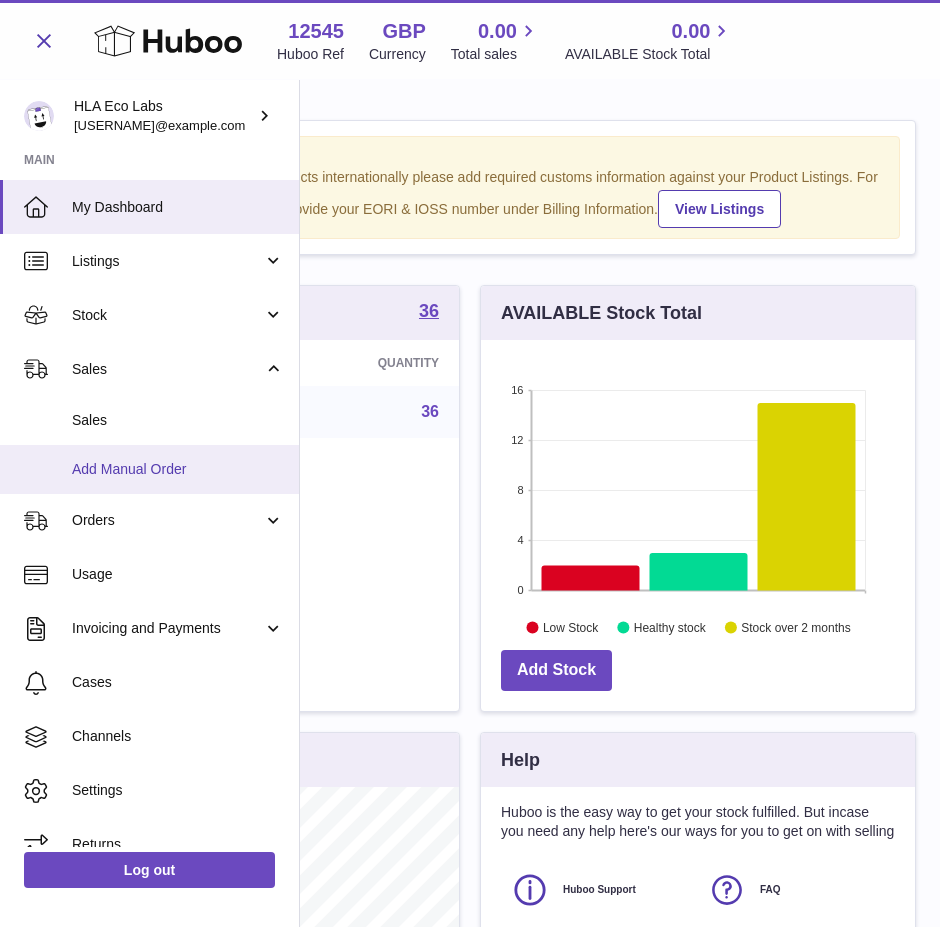 click on "Add Manual Order" at bounding box center [149, 469] 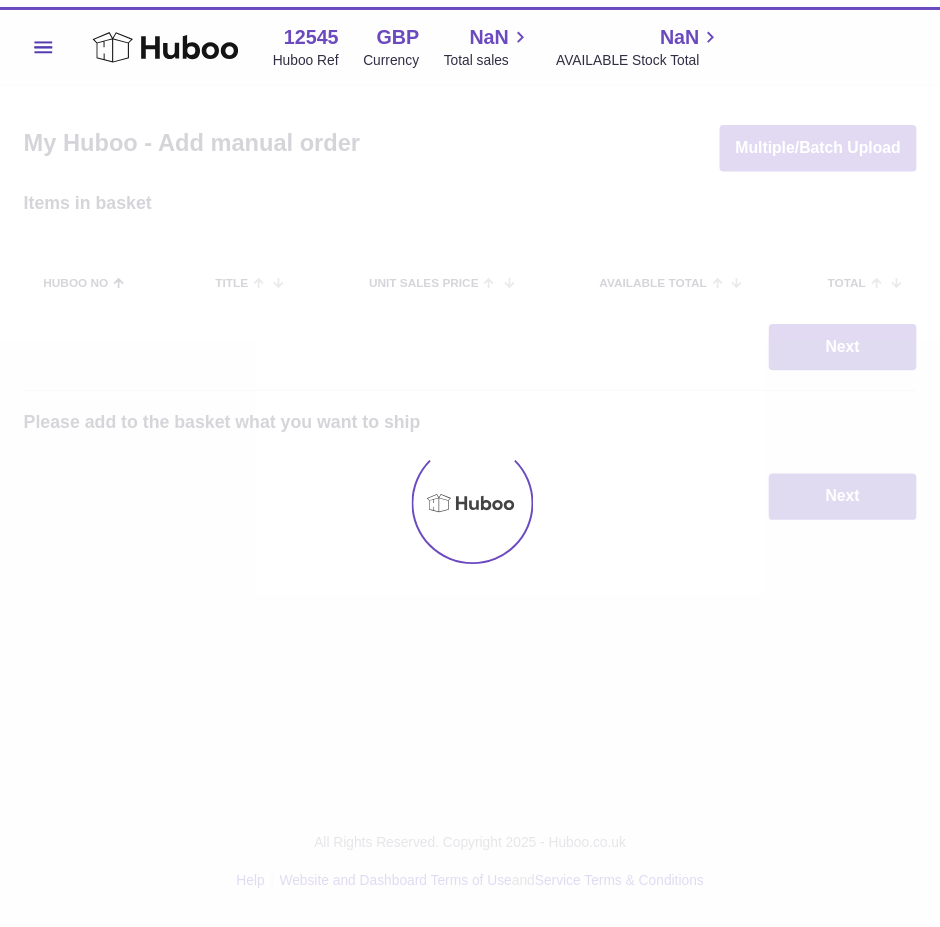 scroll, scrollTop: 0, scrollLeft: 0, axis: both 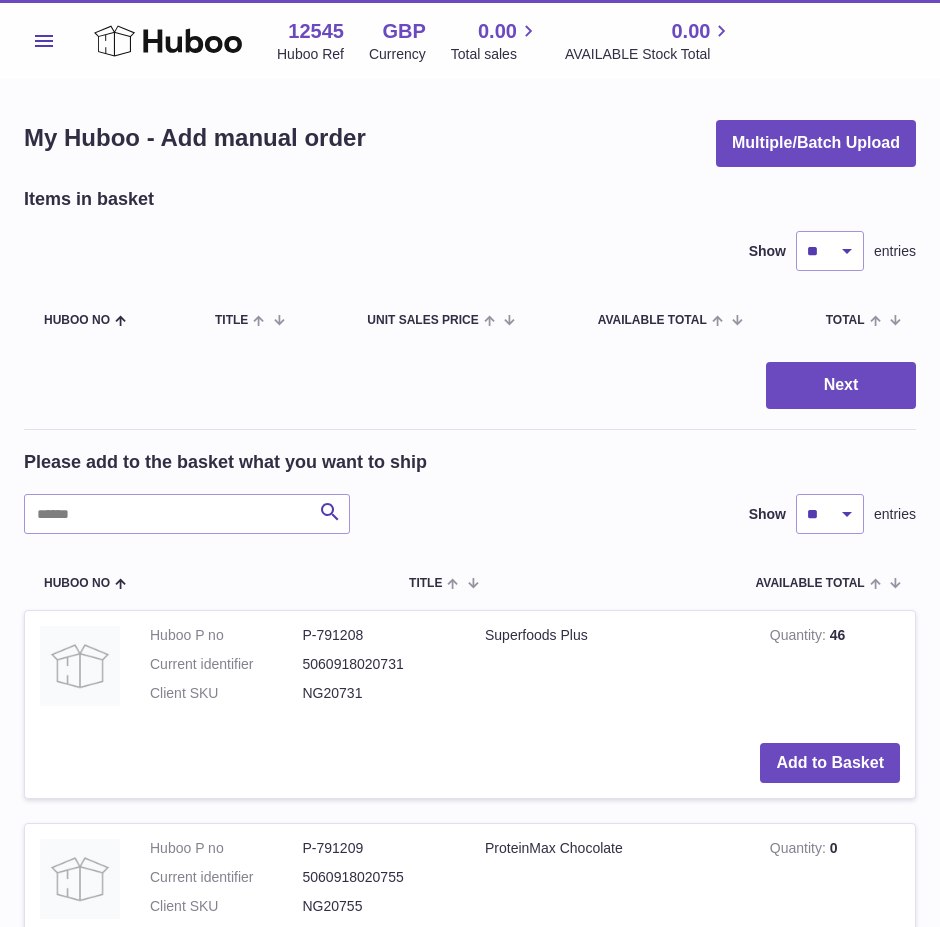 drag, startPoint x: 548, startPoint y: 428, endPoint x: 566, endPoint y: 427, distance: 18.027756 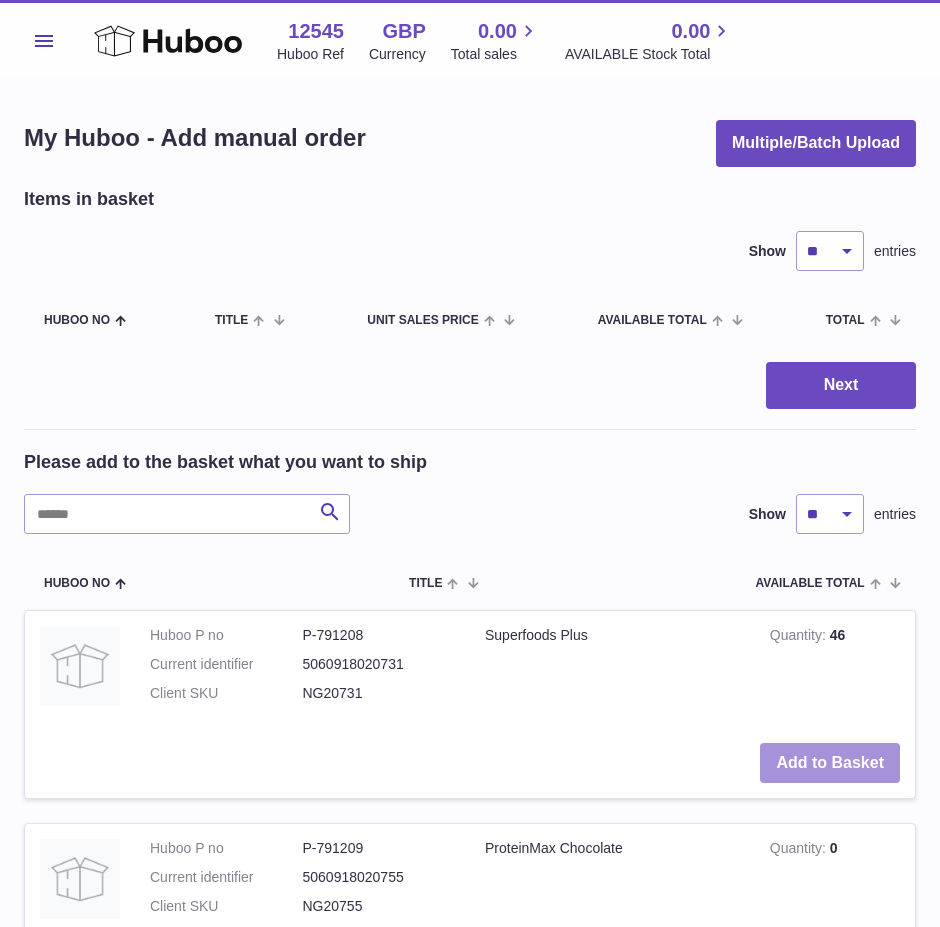 drag, startPoint x: 793, startPoint y: 759, endPoint x: 782, endPoint y: 767, distance: 13.601471 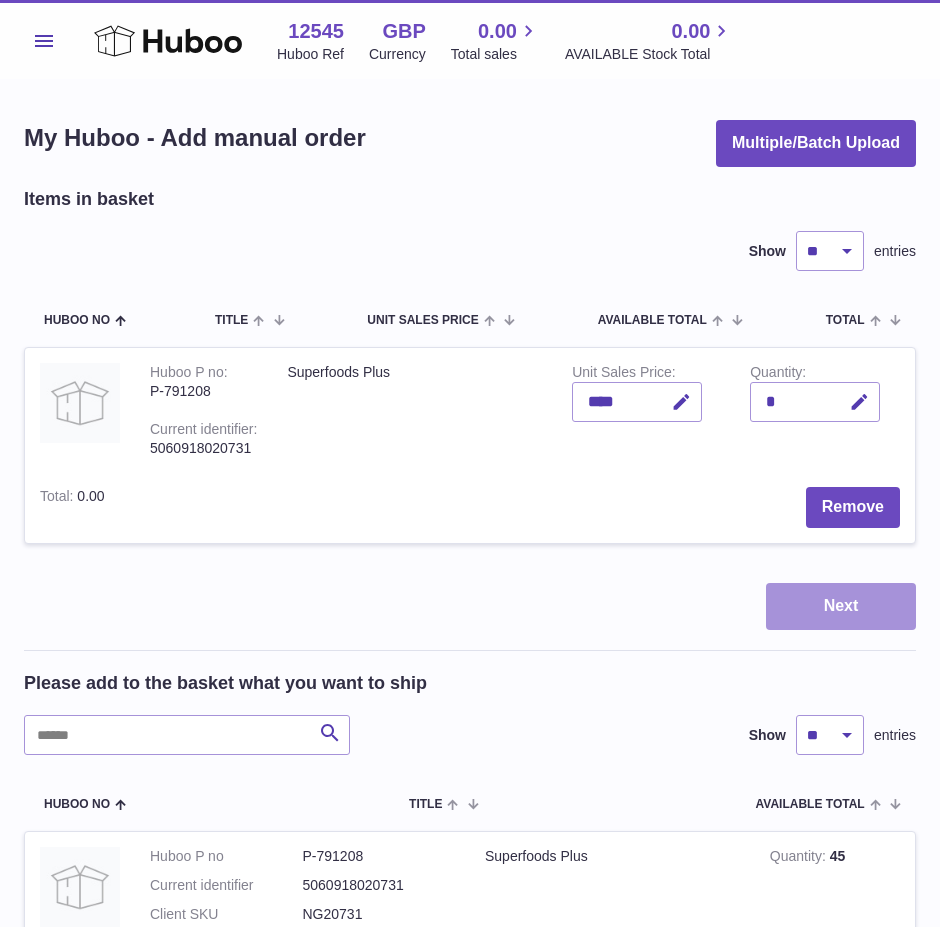 click on "Next" at bounding box center [841, 606] 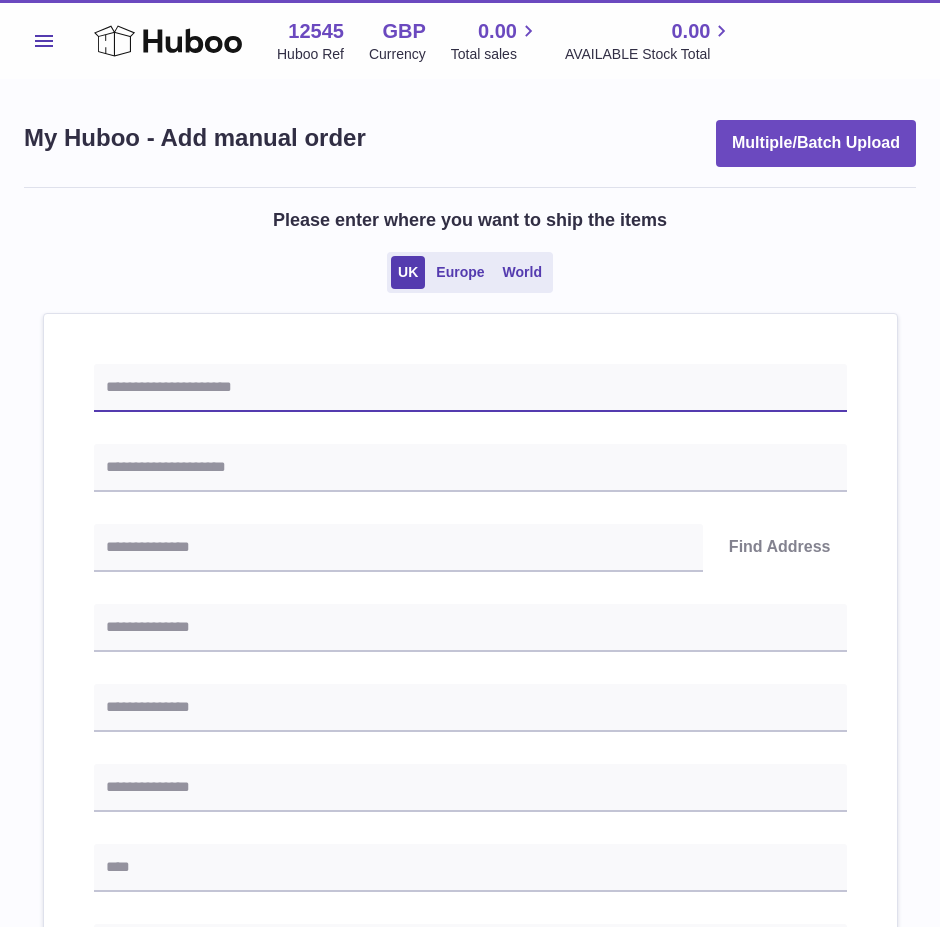 click at bounding box center [470, 388] 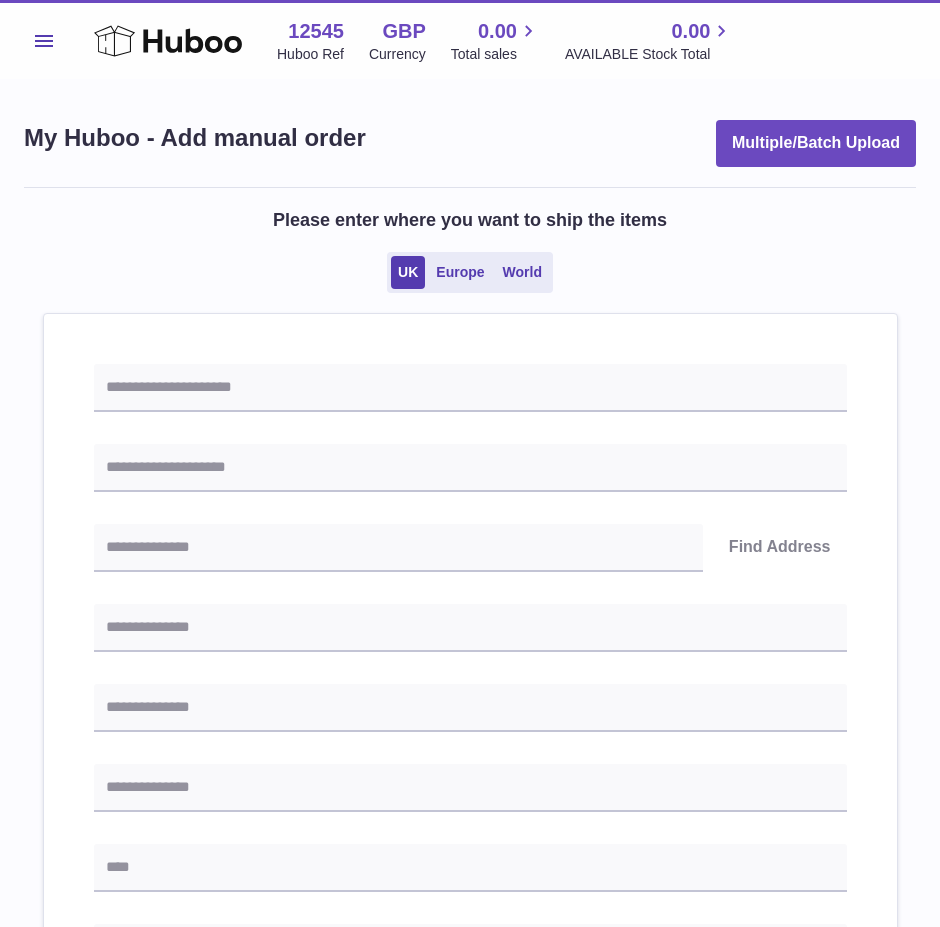 drag, startPoint x: 556, startPoint y: 347, endPoint x: 245, endPoint y: 469, distance: 334.07333 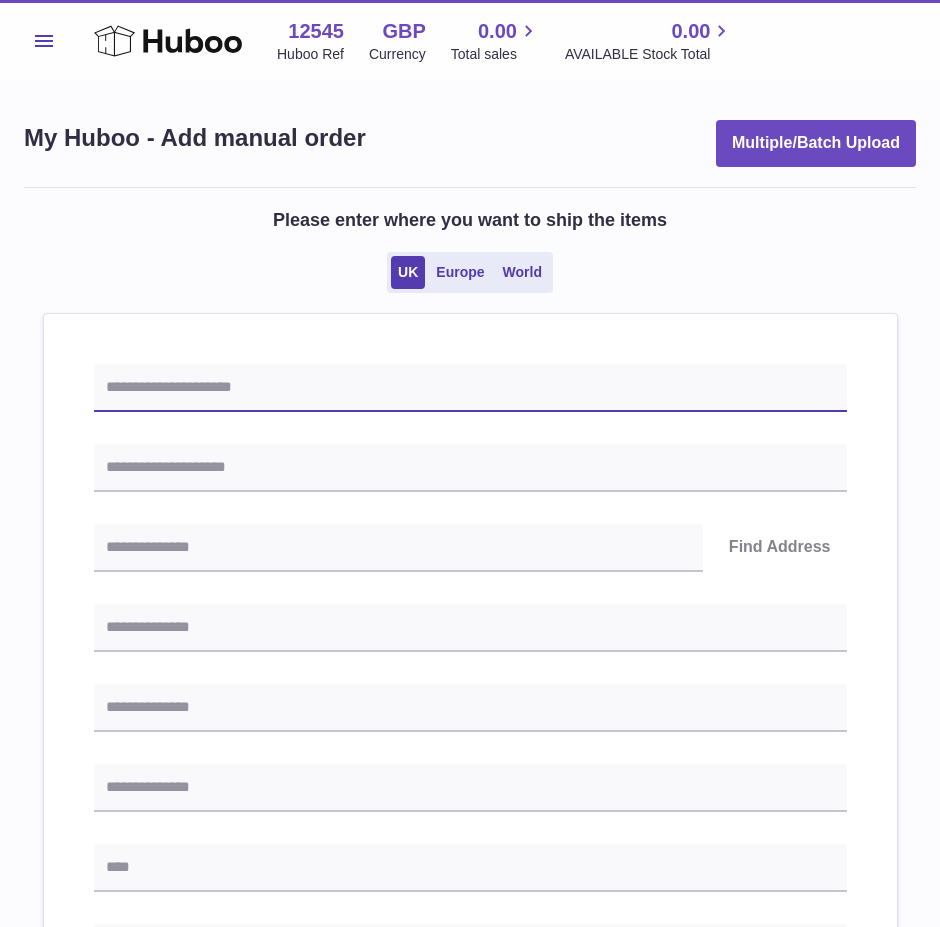click at bounding box center (470, 388) 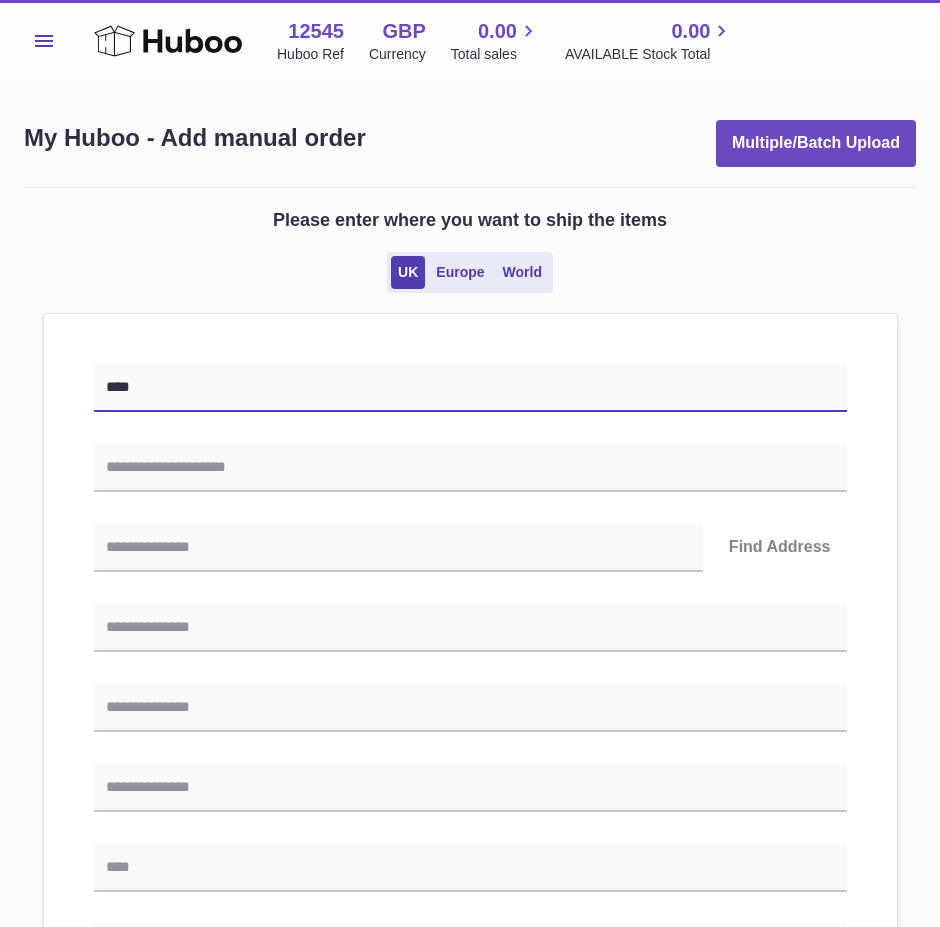 type on "****" 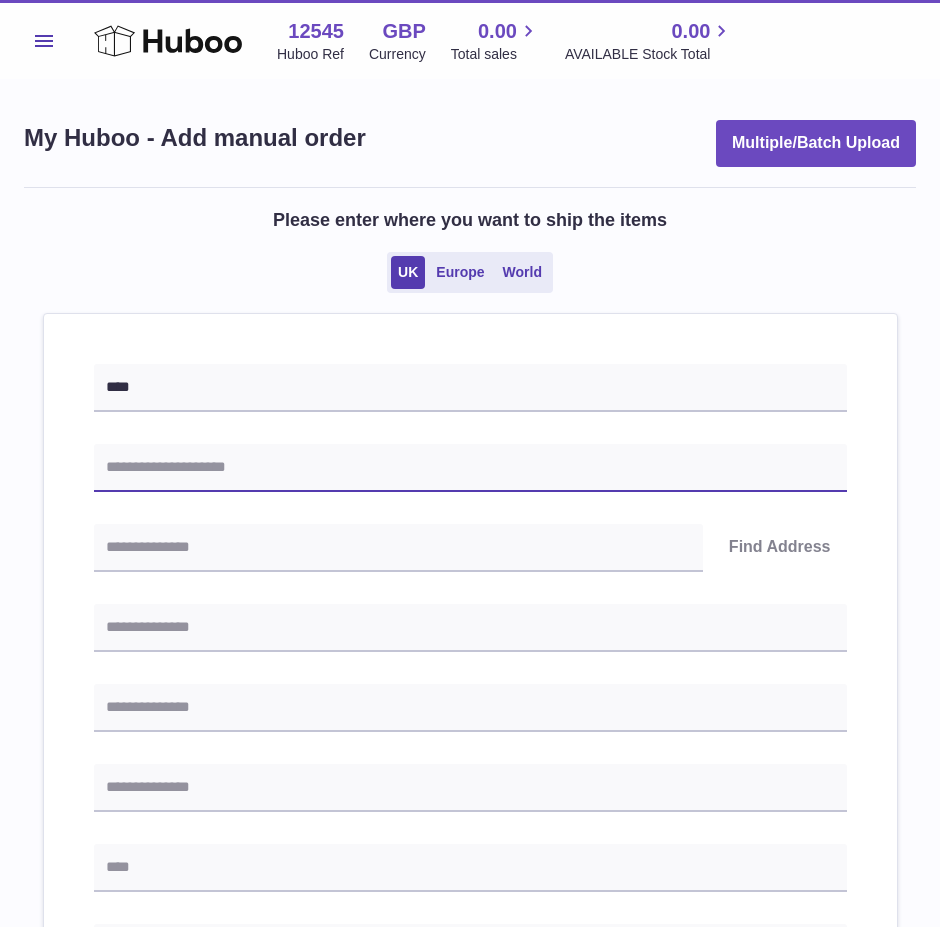 click at bounding box center (470, 468) 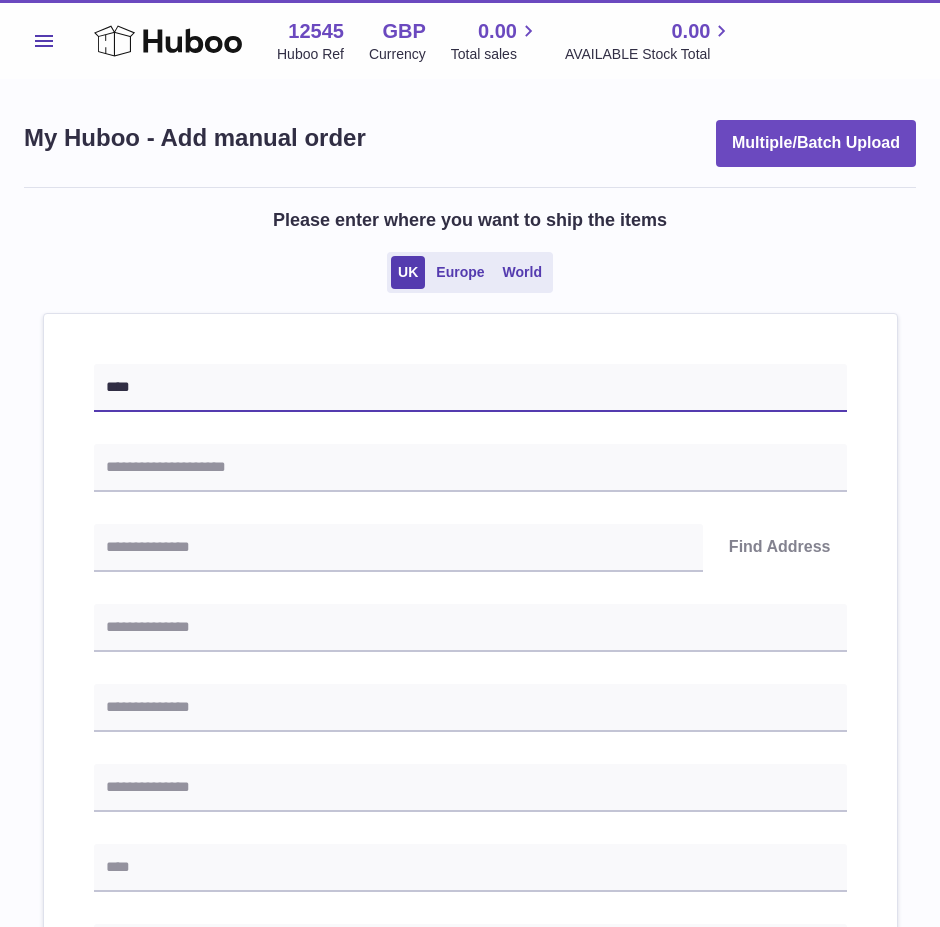 drag, startPoint x: 517, startPoint y: 400, endPoint x: 504, endPoint y: 410, distance: 16.40122 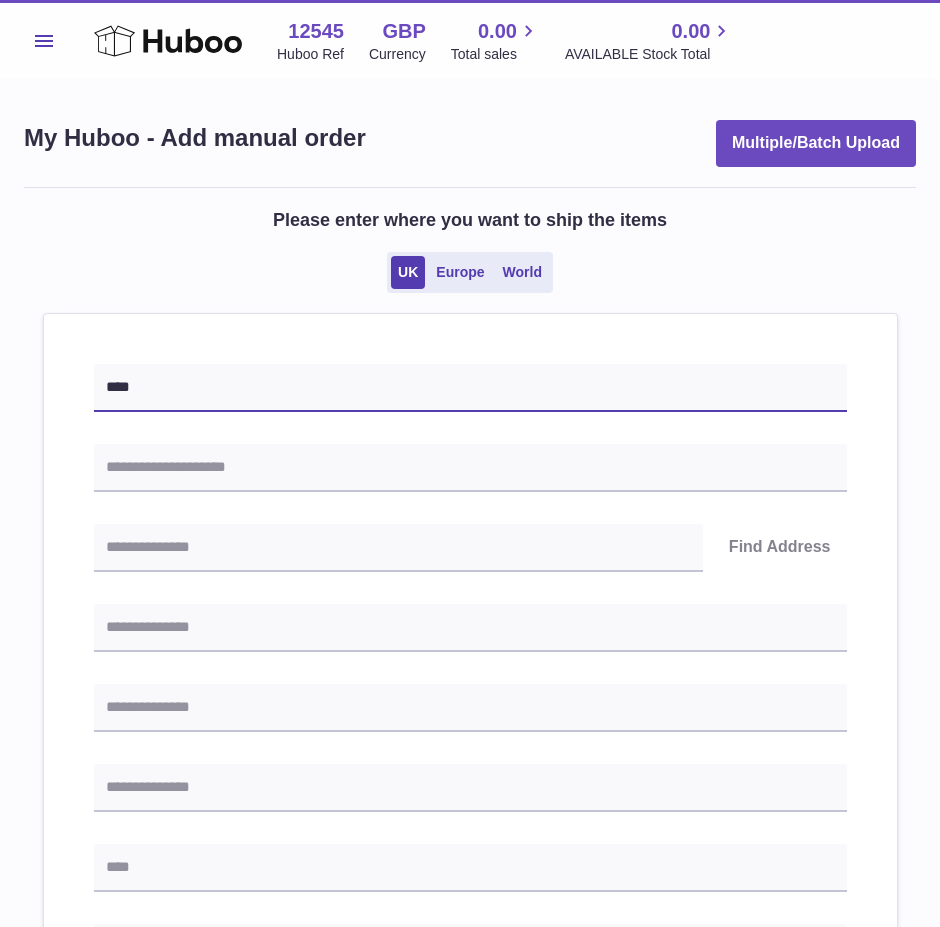 click on "****" at bounding box center [470, 388] 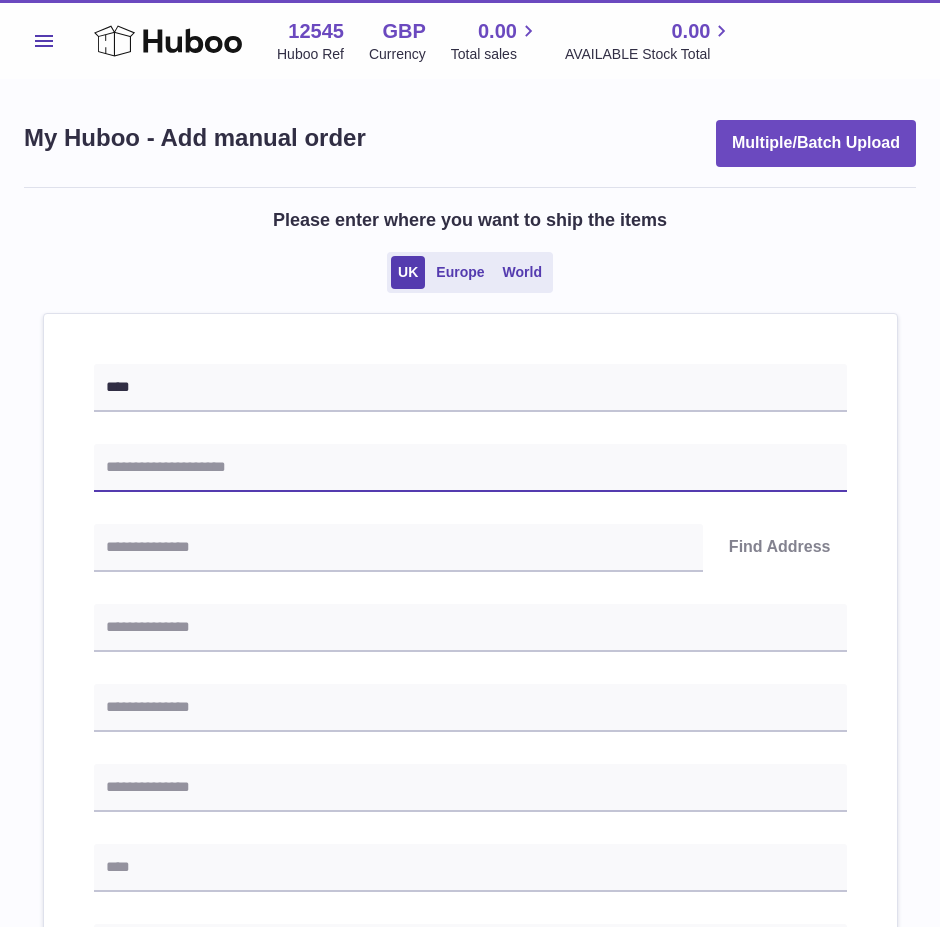 click at bounding box center (470, 468) 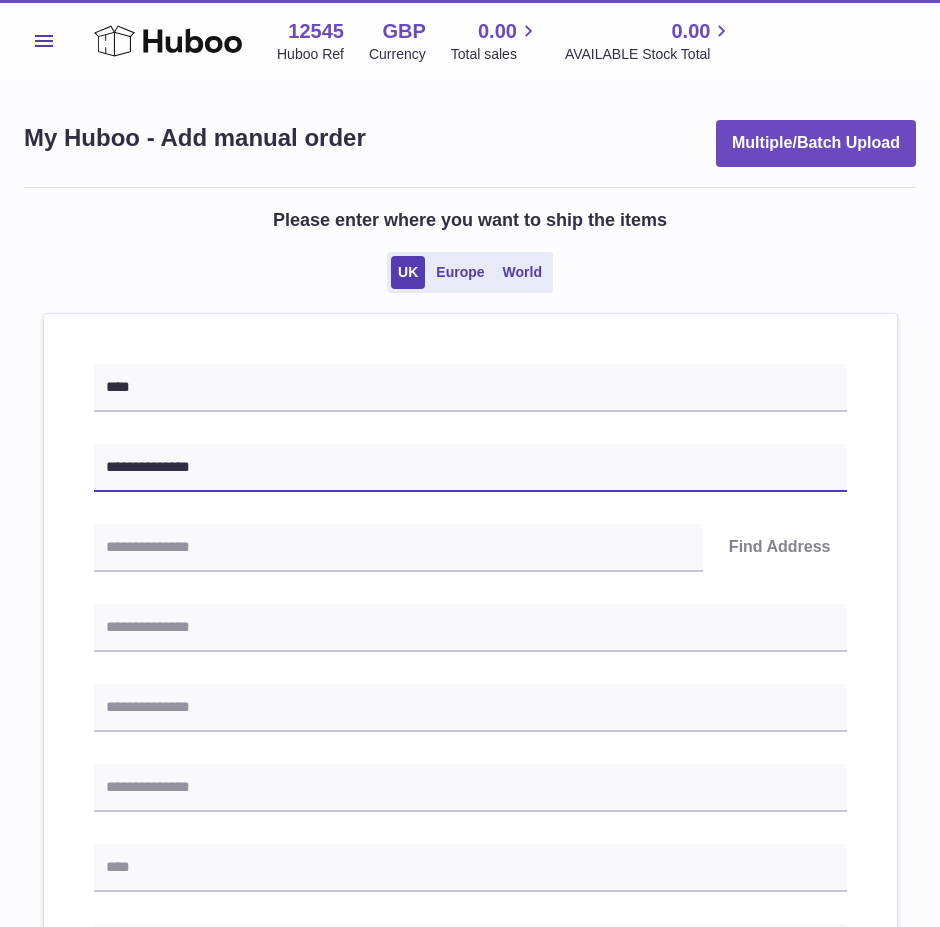 type on "**********" 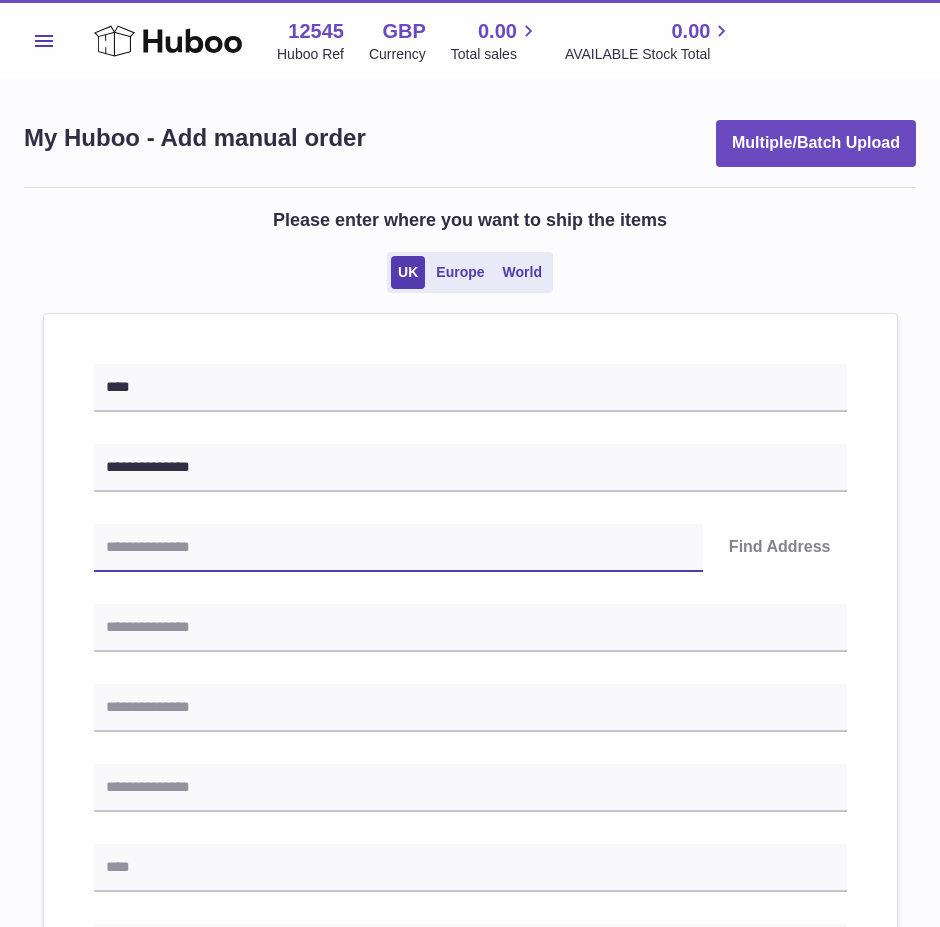 click at bounding box center [398, 548] 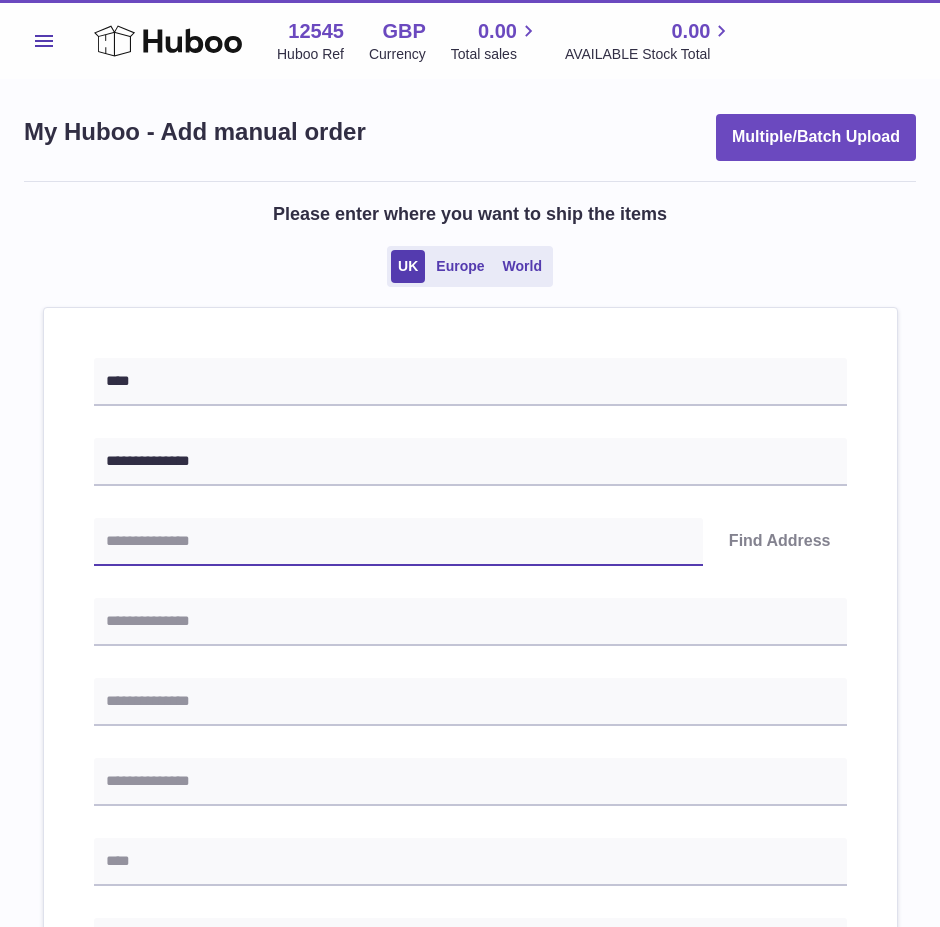 scroll, scrollTop: 200, scrollLeft: 0, axis: vertical 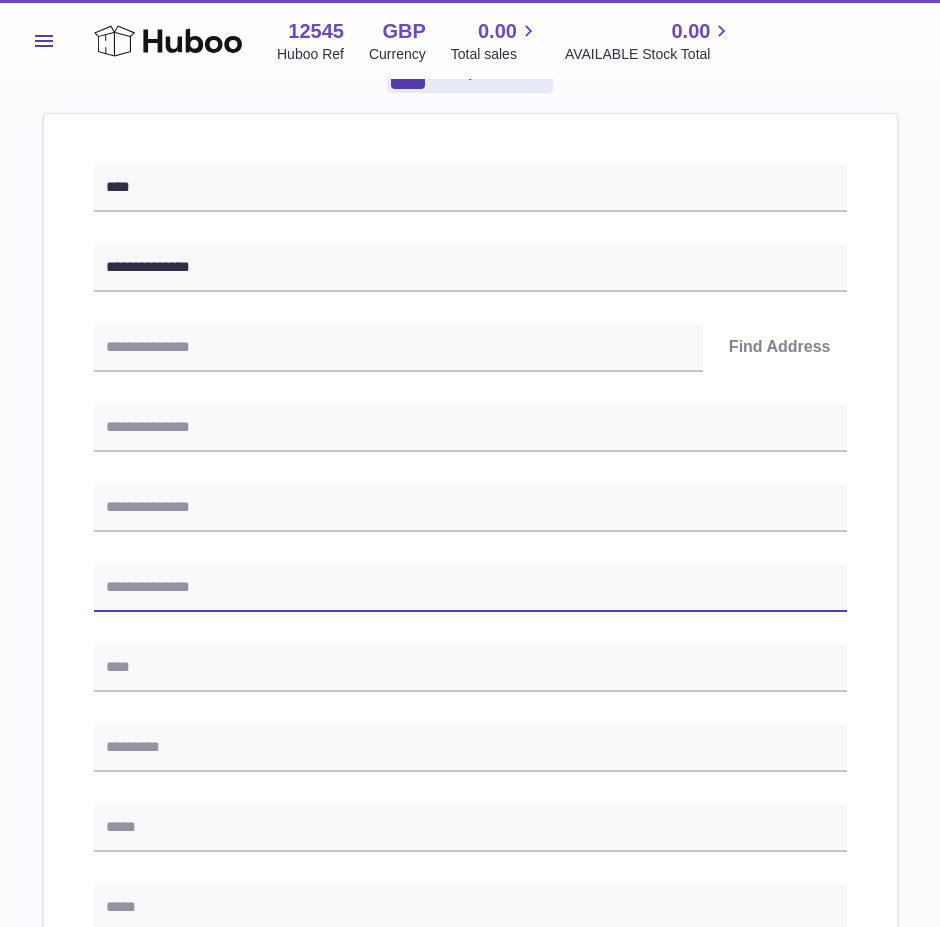 drag, startPoint x: 613, startPoint y: 603, endPoint x: 533, endPoint y: 573, distance: 85.44004 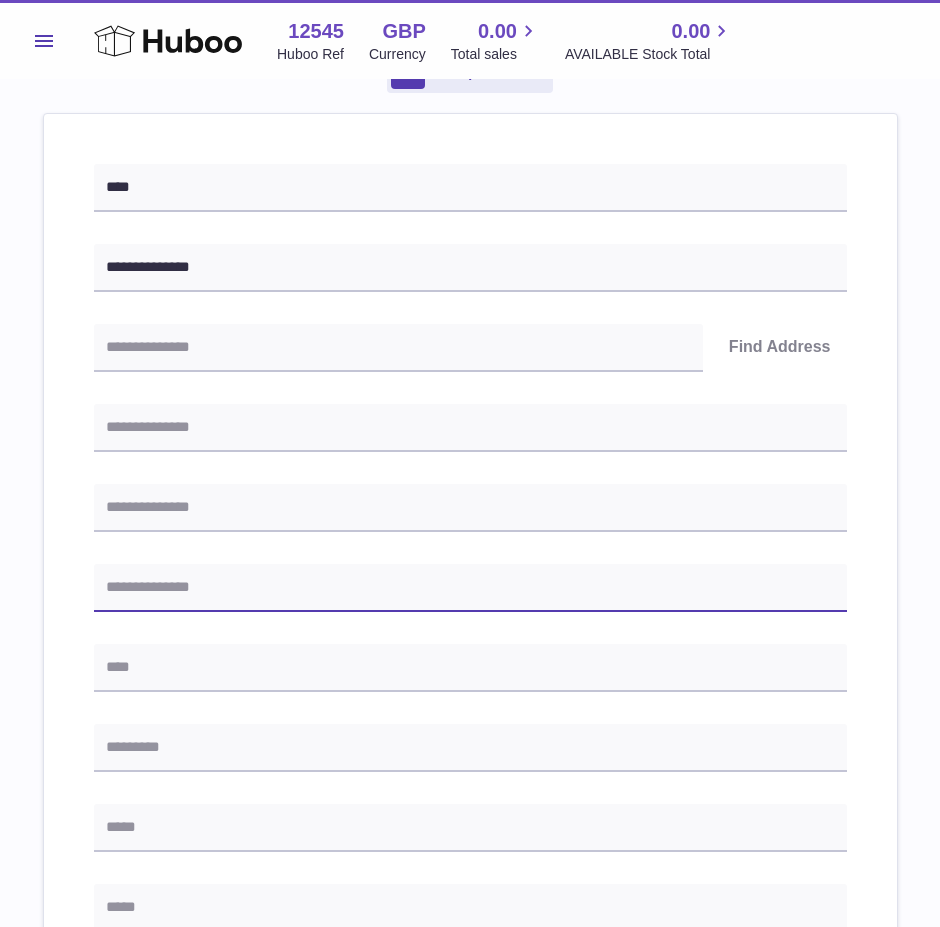 click at bounding box center (470, 588) 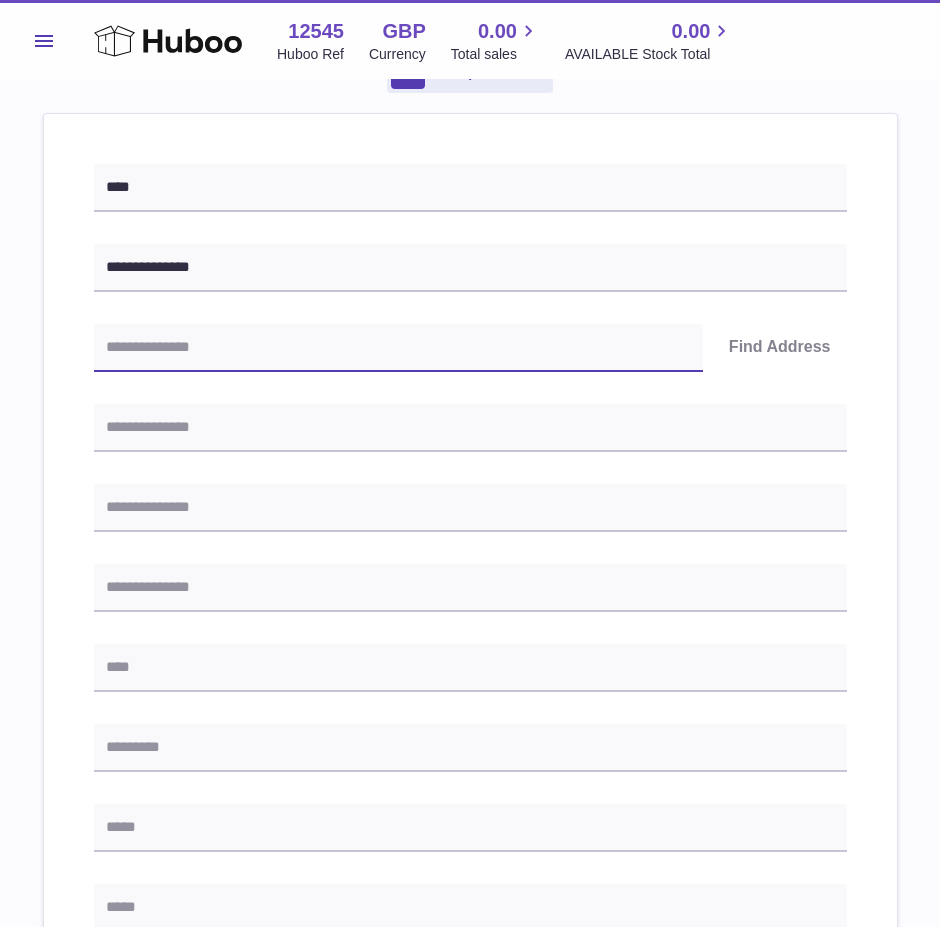 click at bounding box center [398, 348] 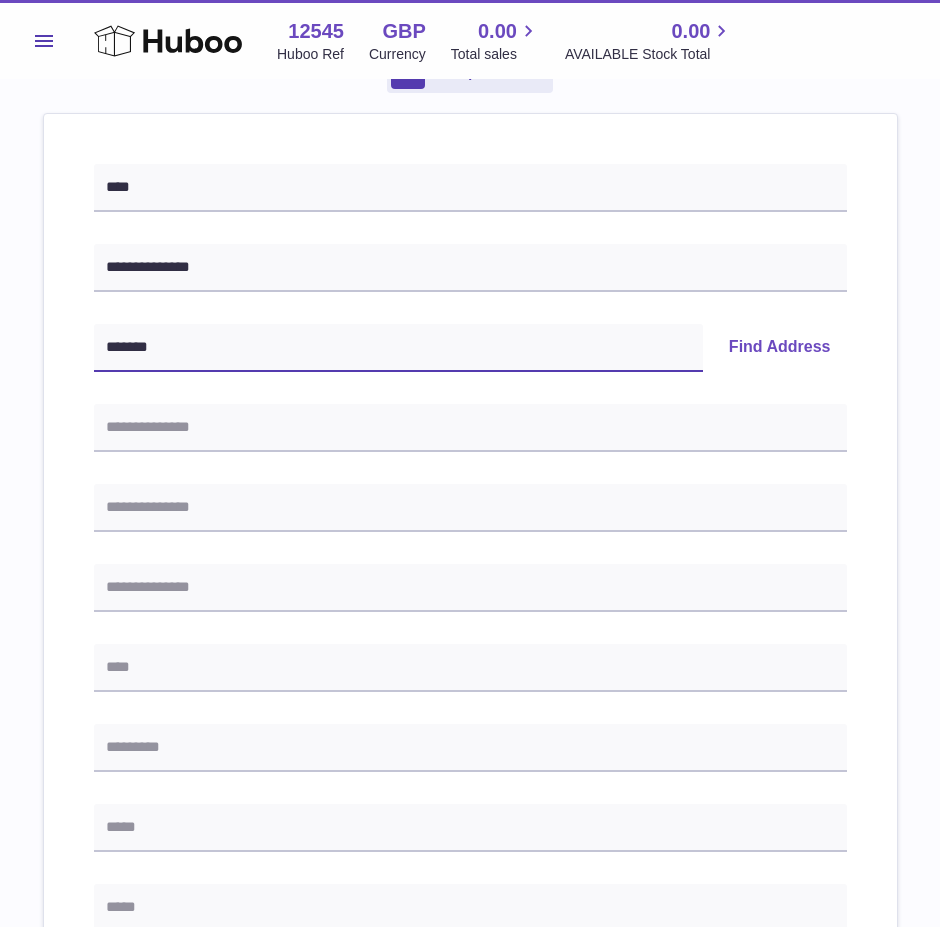 type on "*******" 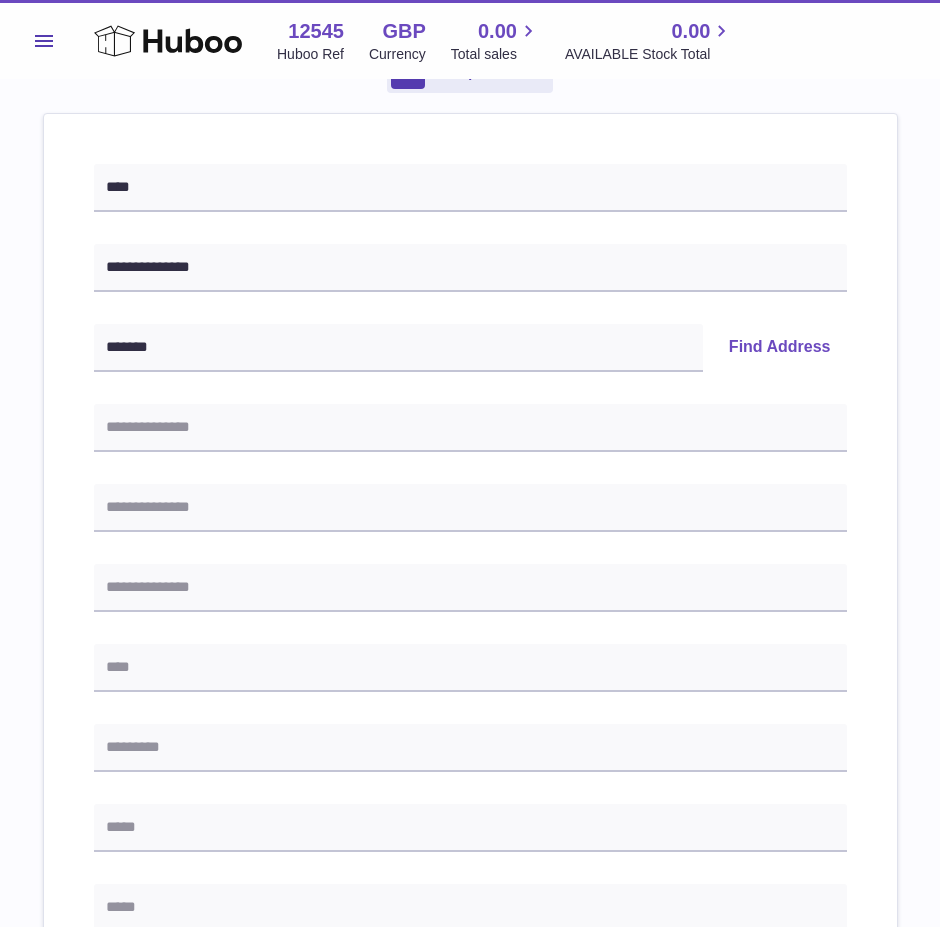 click on "Find Address" at bounding box center [780, 348] 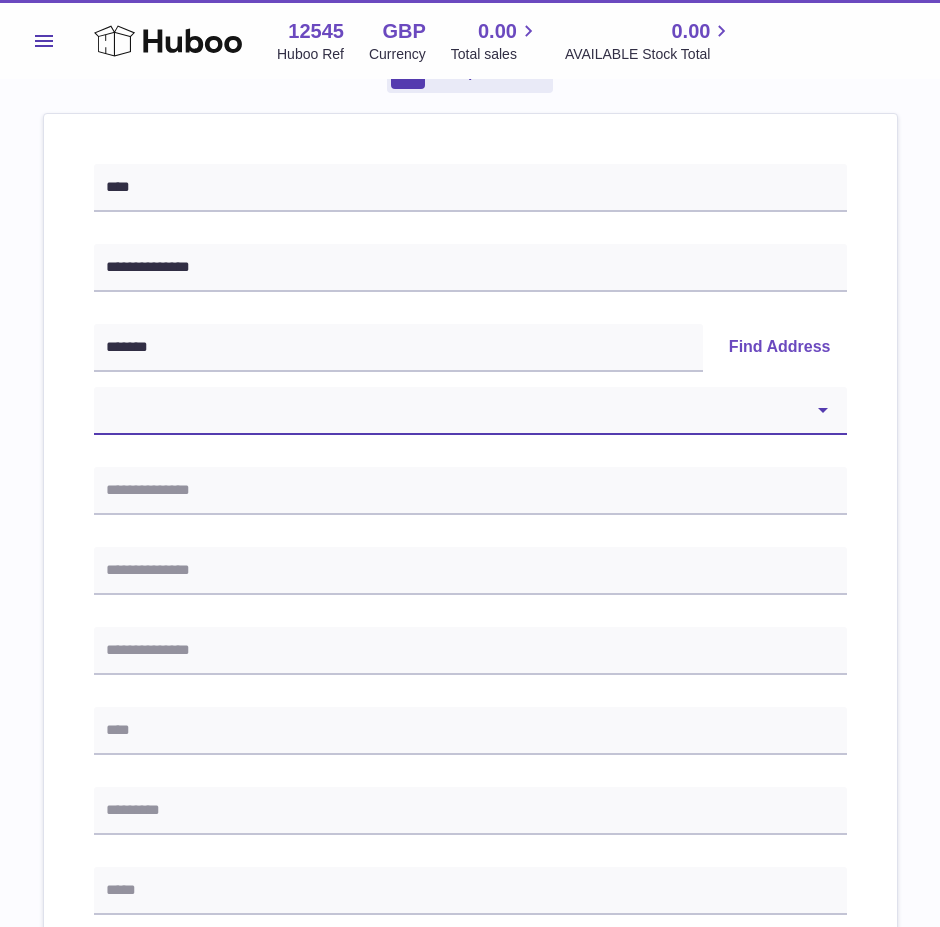 click on "**********" at bounding box center [470, 411] 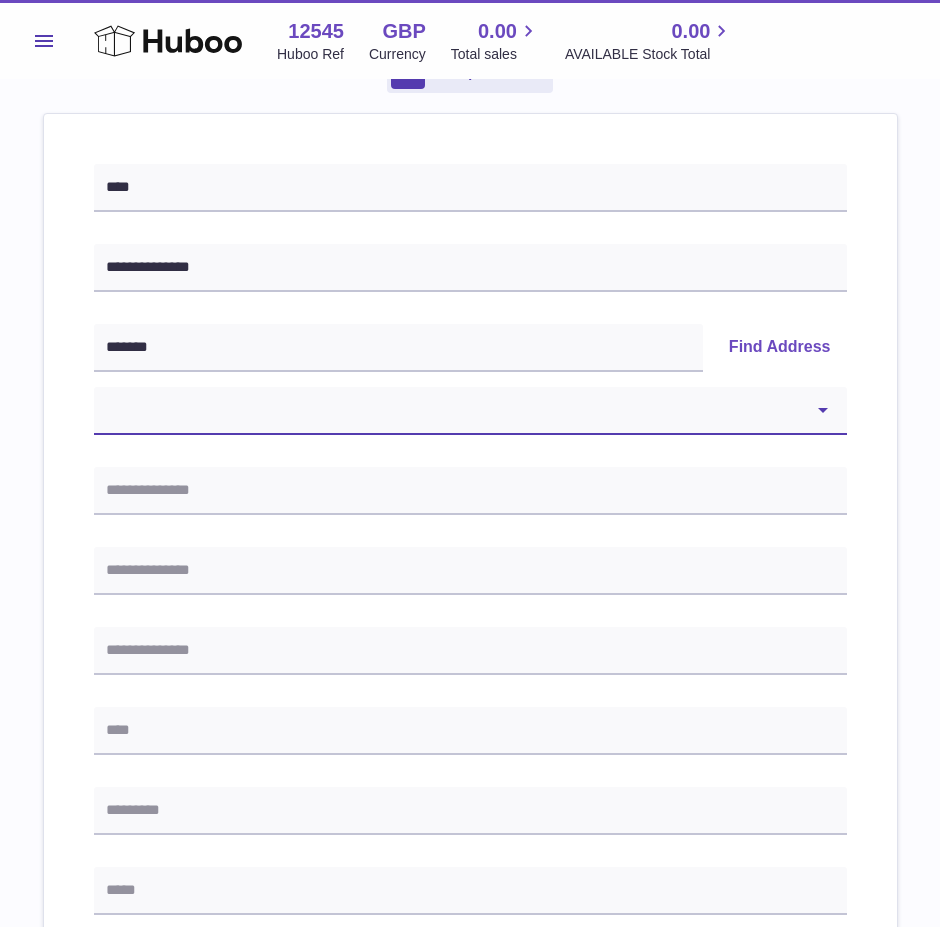 select on "**" 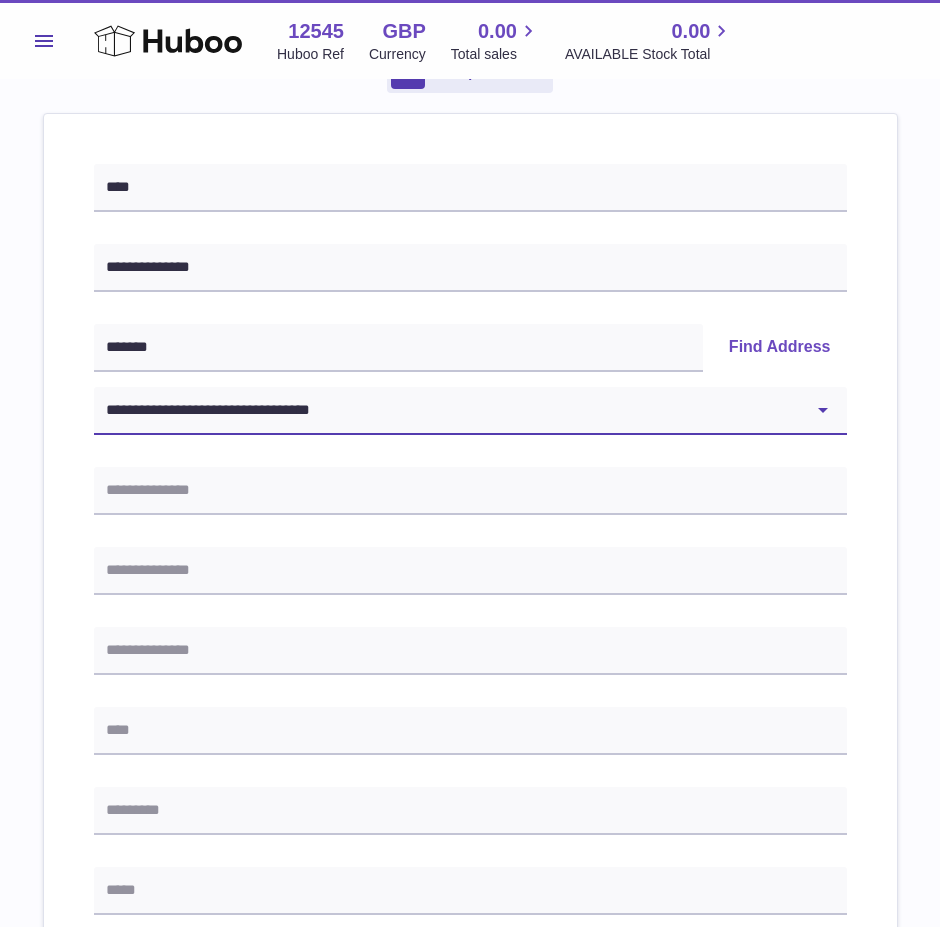 click on "**********" at bounding box center (470, 411) 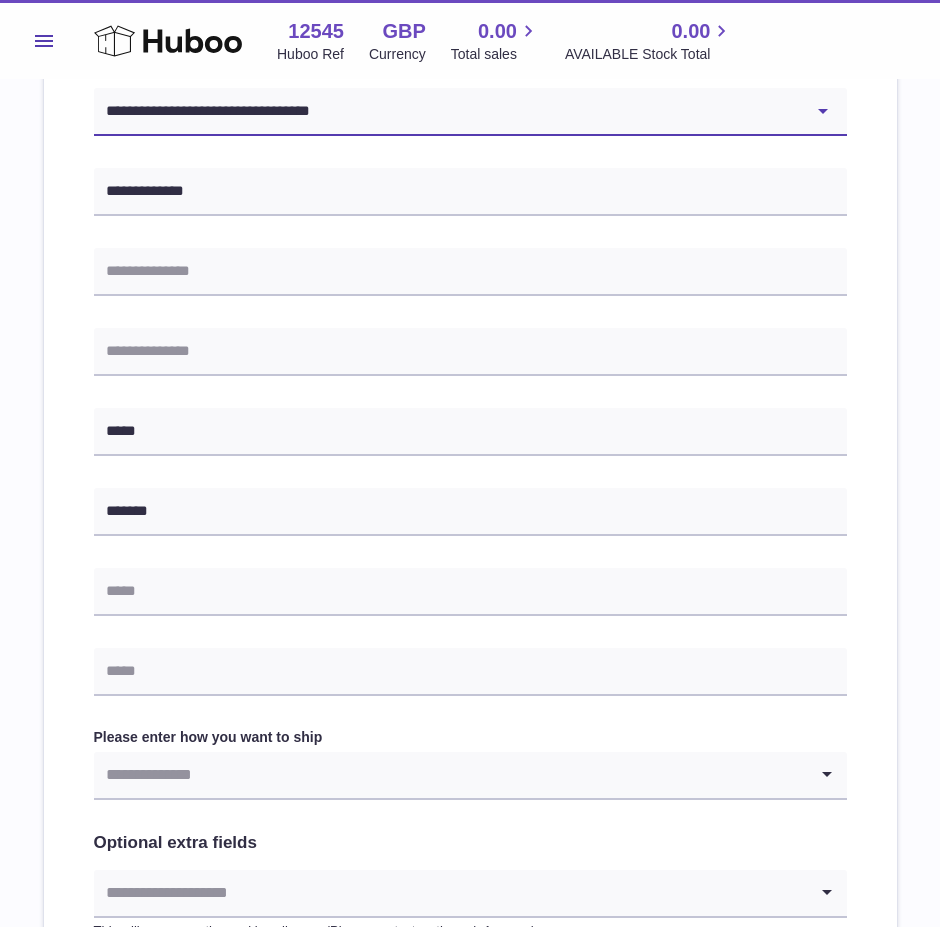 scroll, scrollTop: 500, scrollLeft: 0, axis: vertical 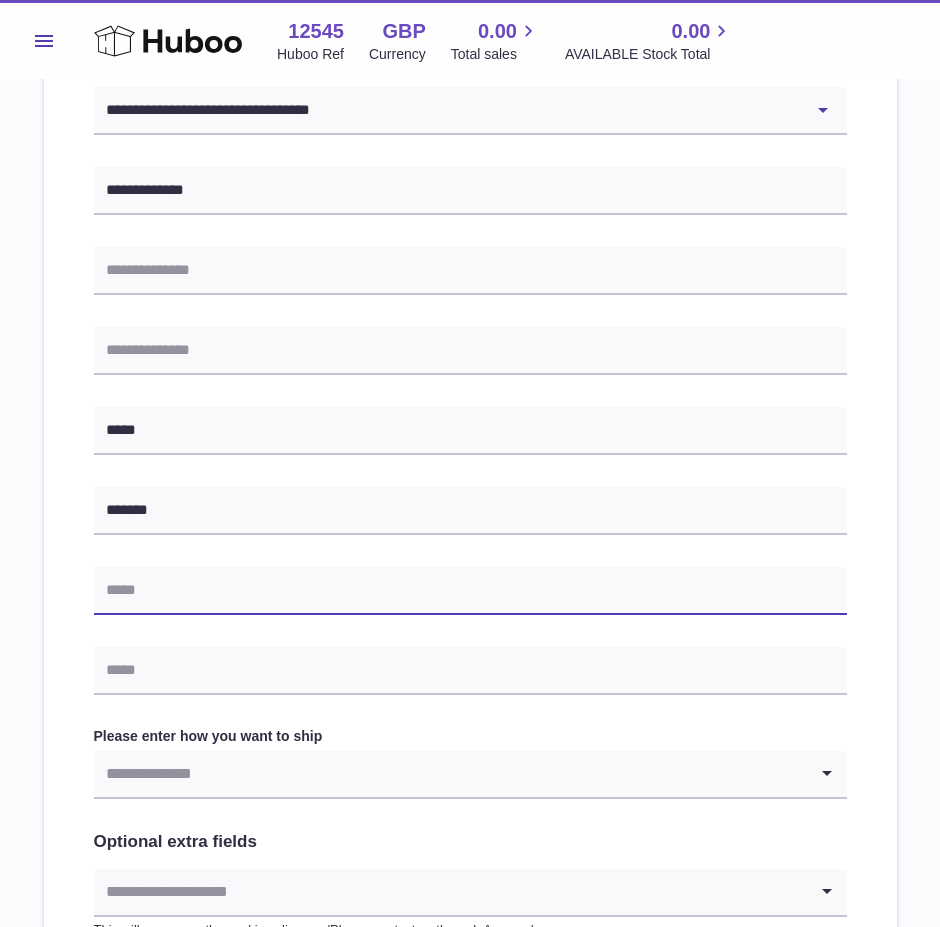 click at bounding box center [470, 591] 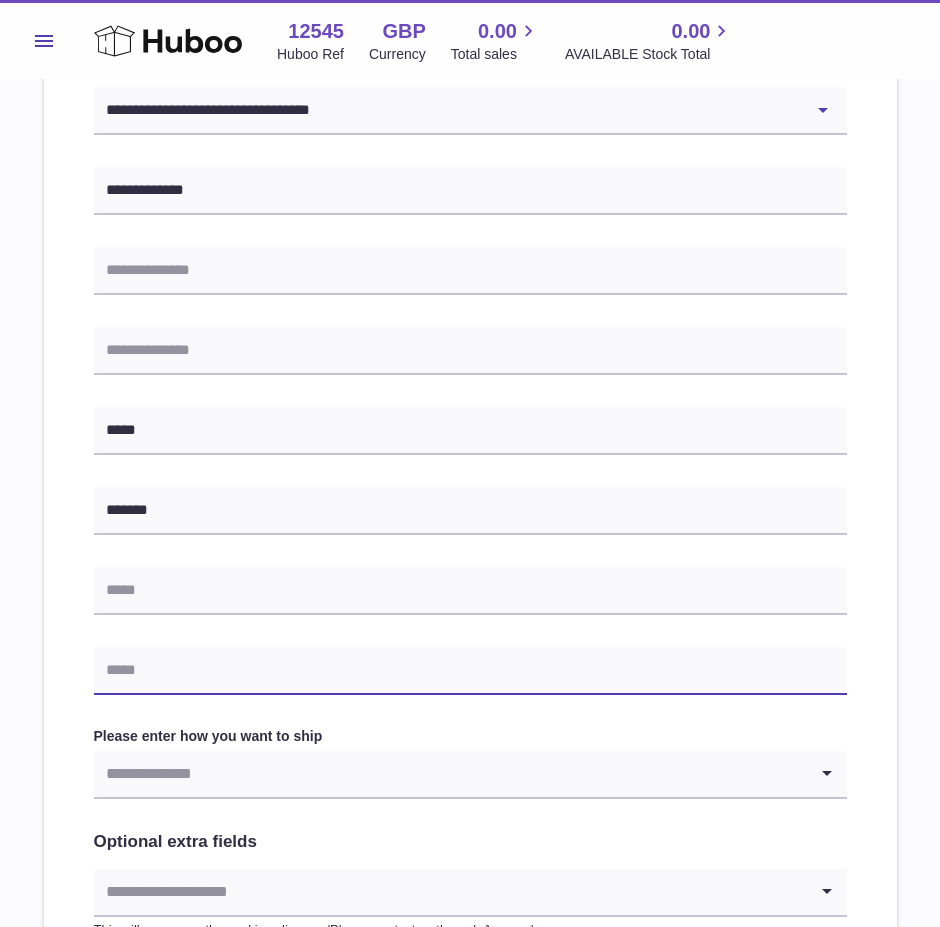 click at bounding box center (470, 671) 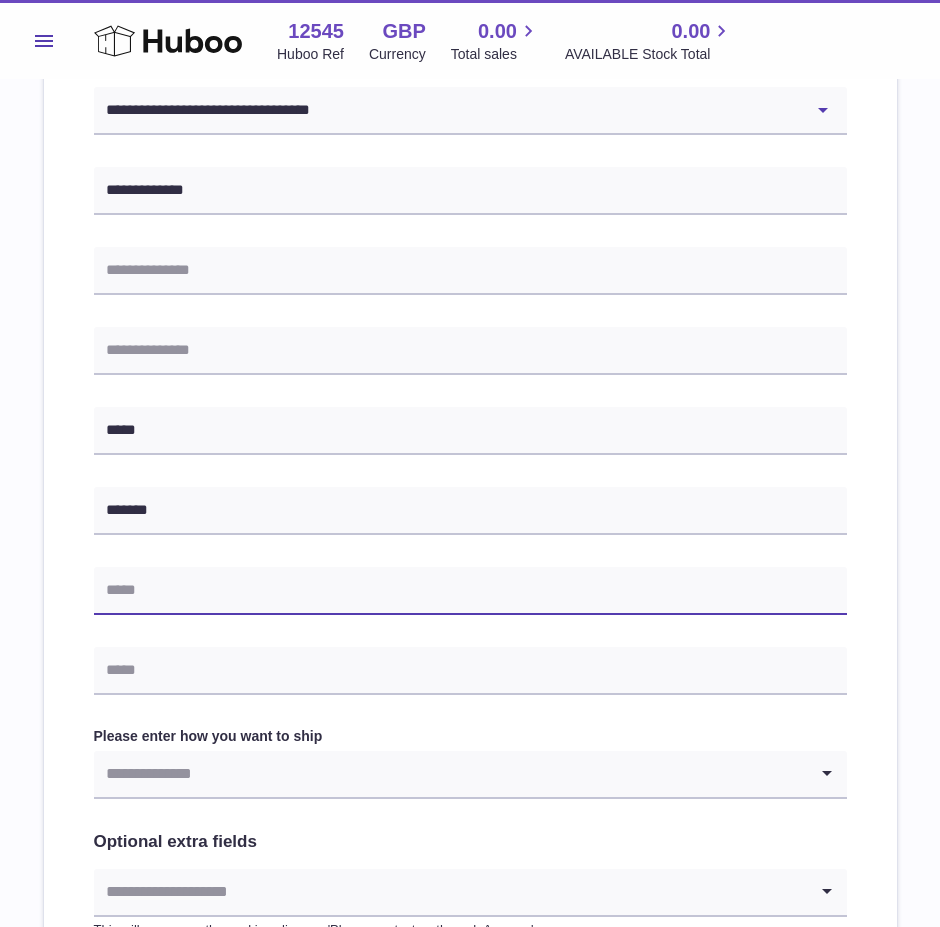 click at bounding box center [470, 591] 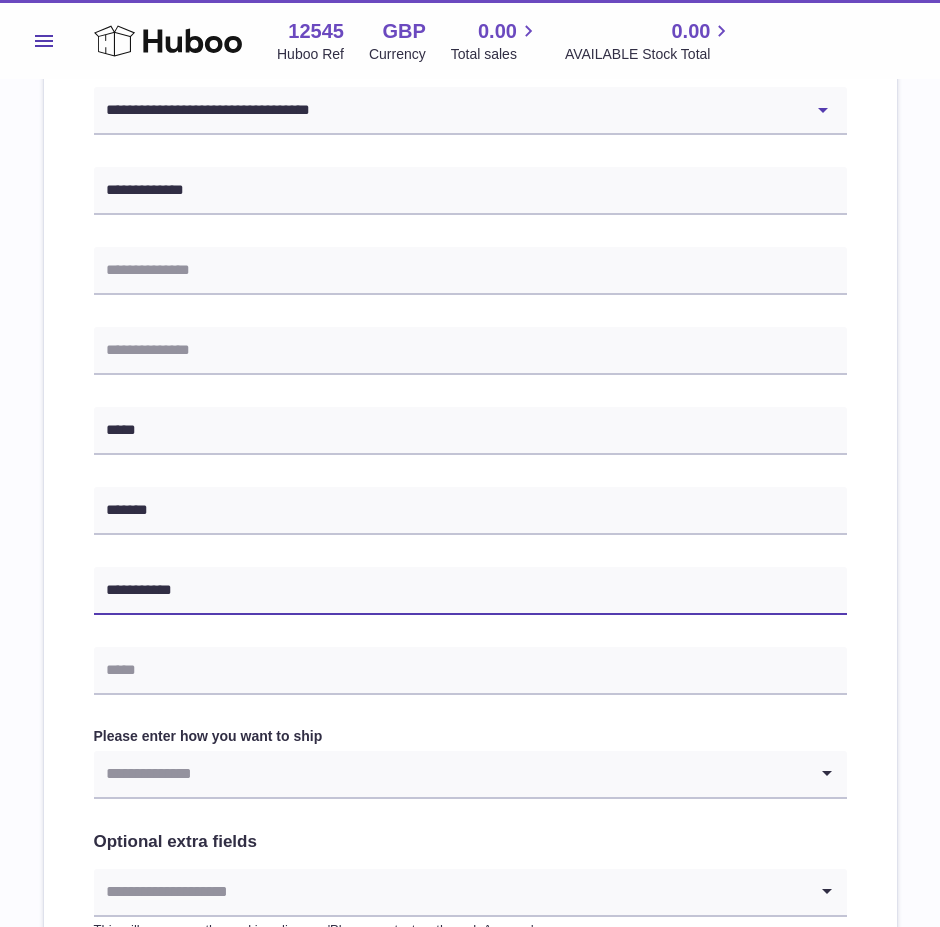 type on "**********" 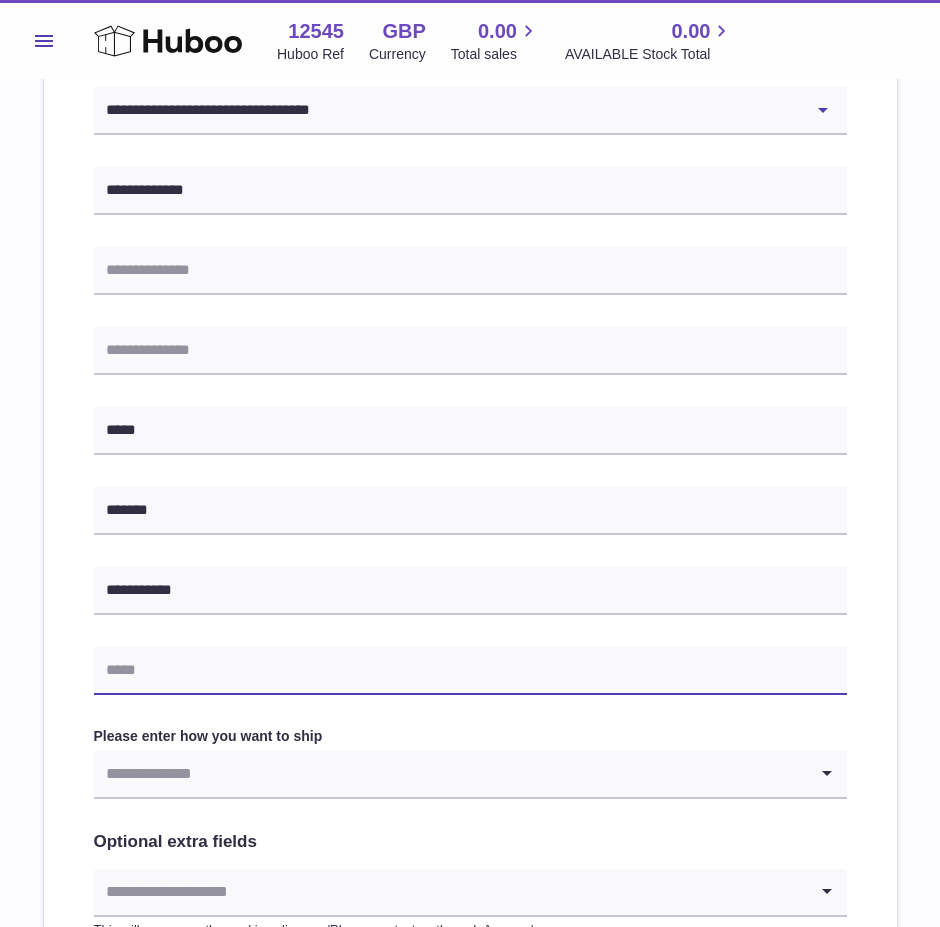 click at bounding box center (470, 671) 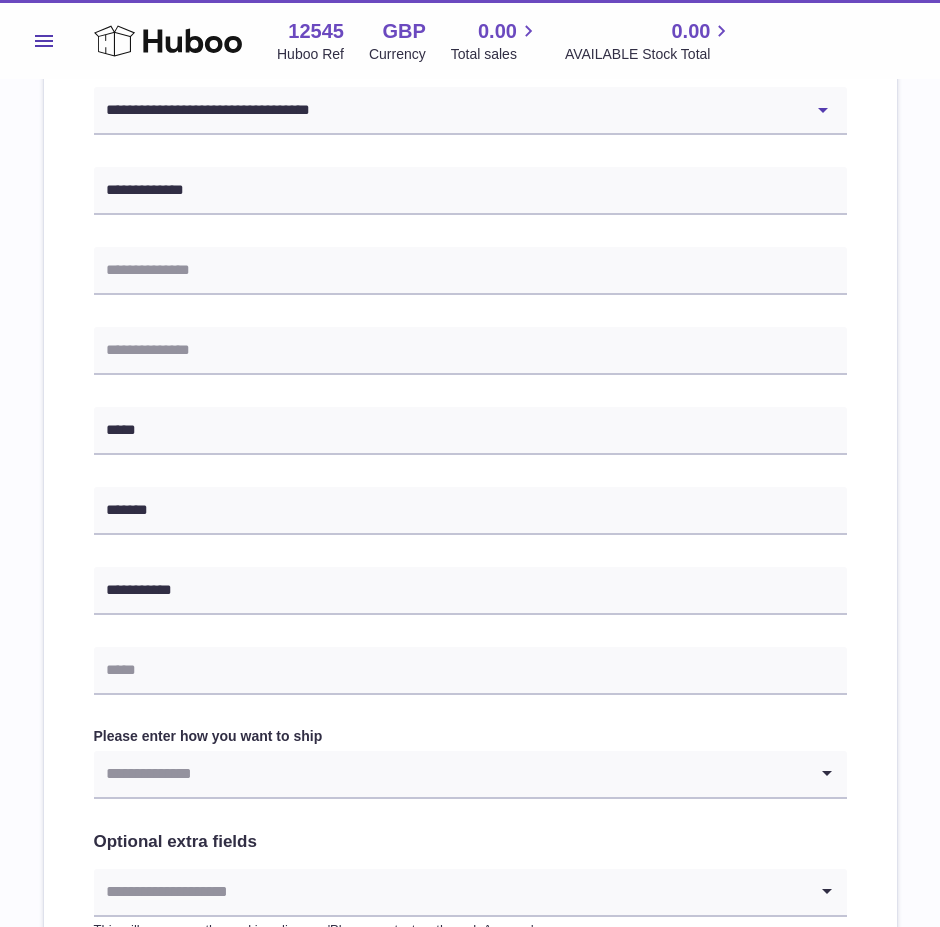 click on "**********" at bounding box center [470, 380] 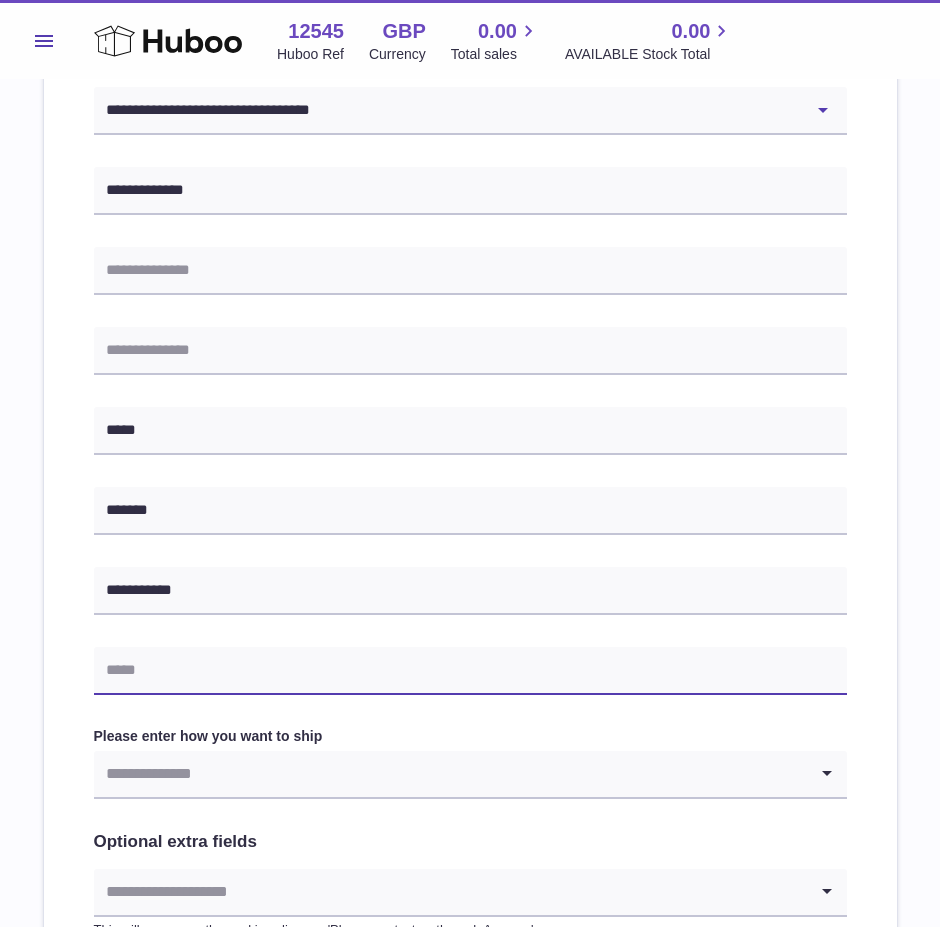 drag, startPoint x: 162, startPoint y: 656, endPoint x: 157, endPoint y: 665, distance: 10.29563 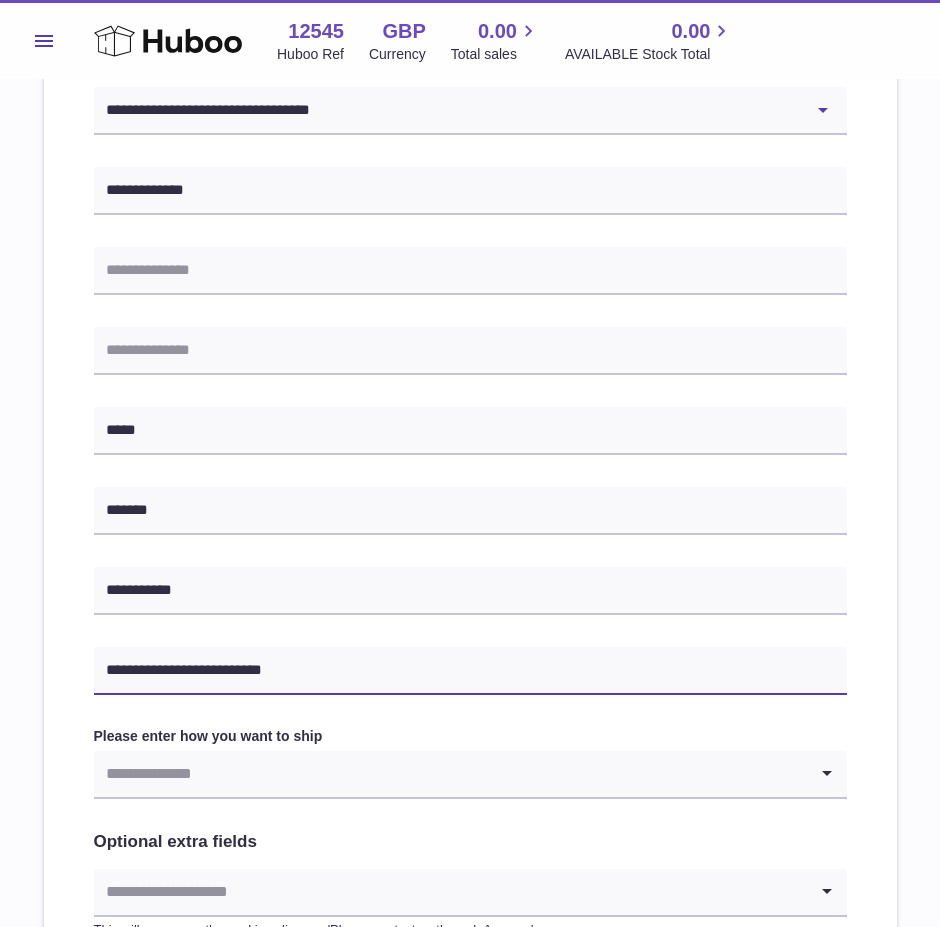 type on "**********" 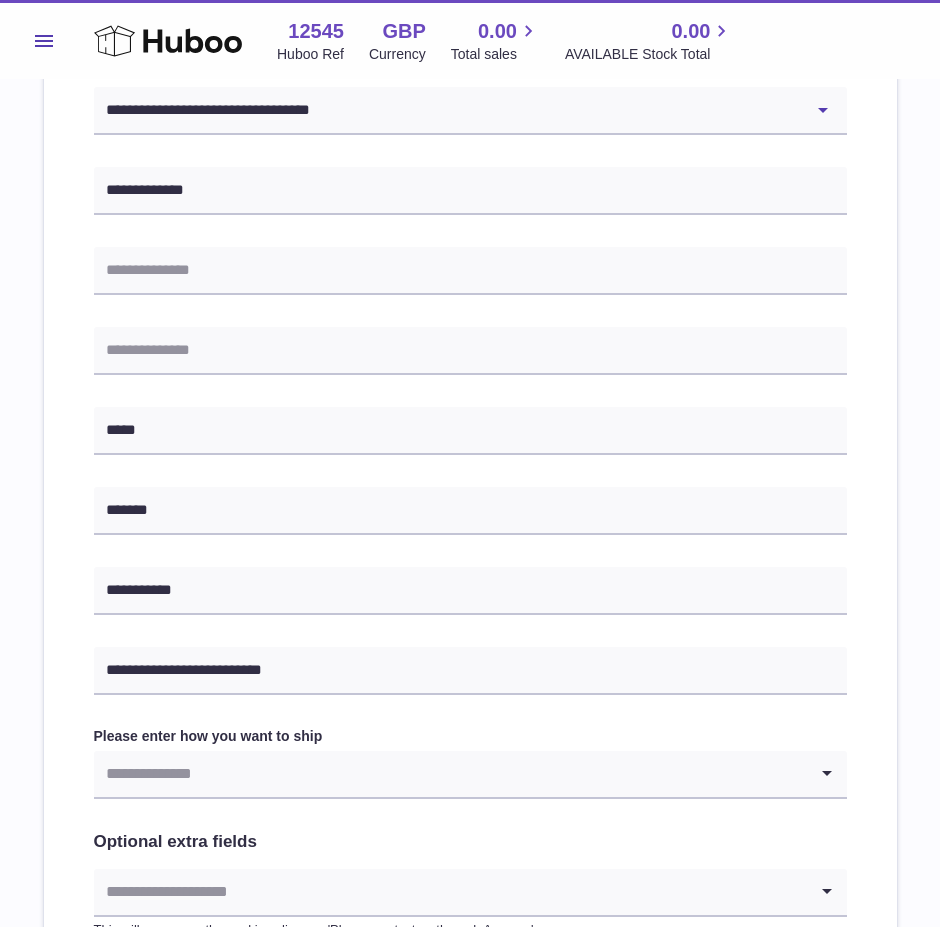 click at bounding box center (450, 774) 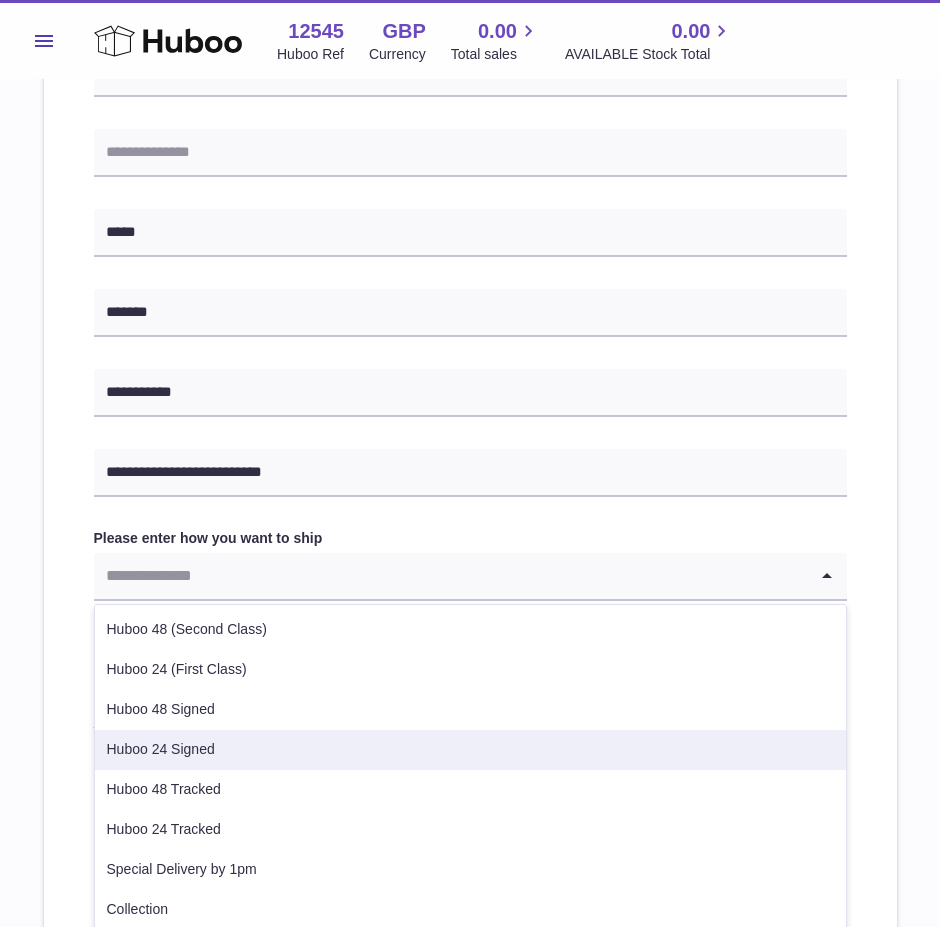 scroll, scrollTop: 700, scrollLeft: 0, axis: vertical 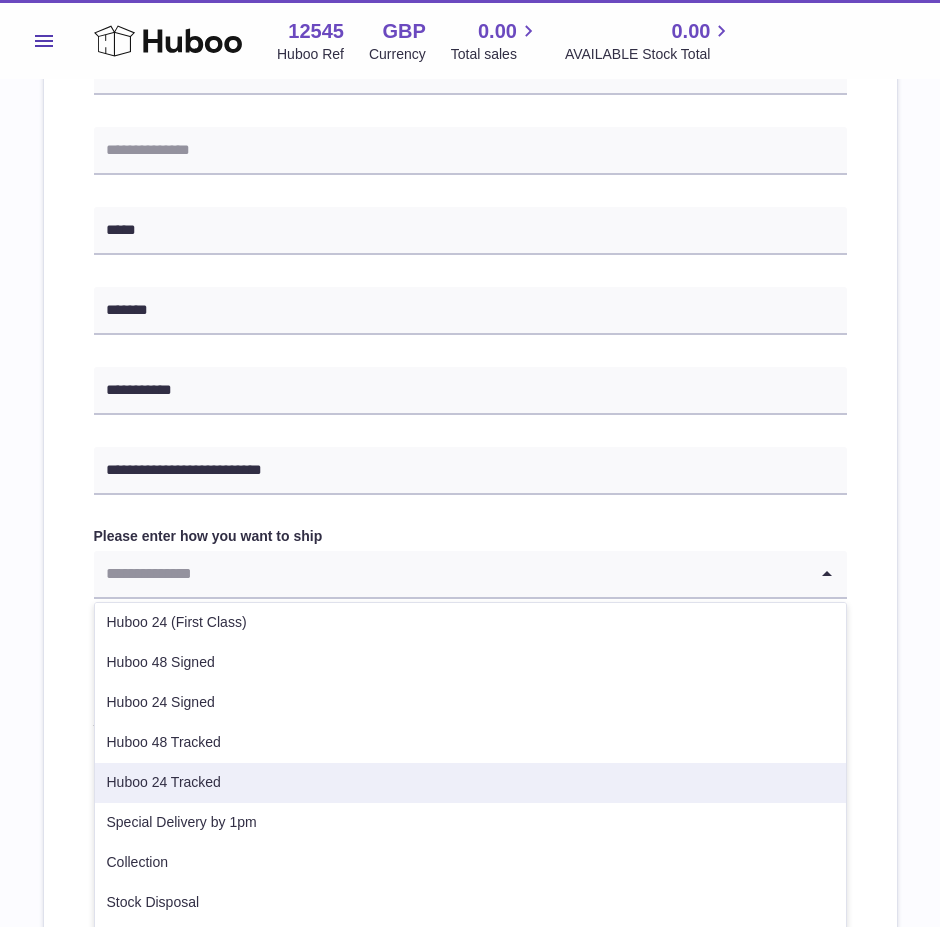 click on "Huboo 24 Tracked" at bounding box center [470, 783] 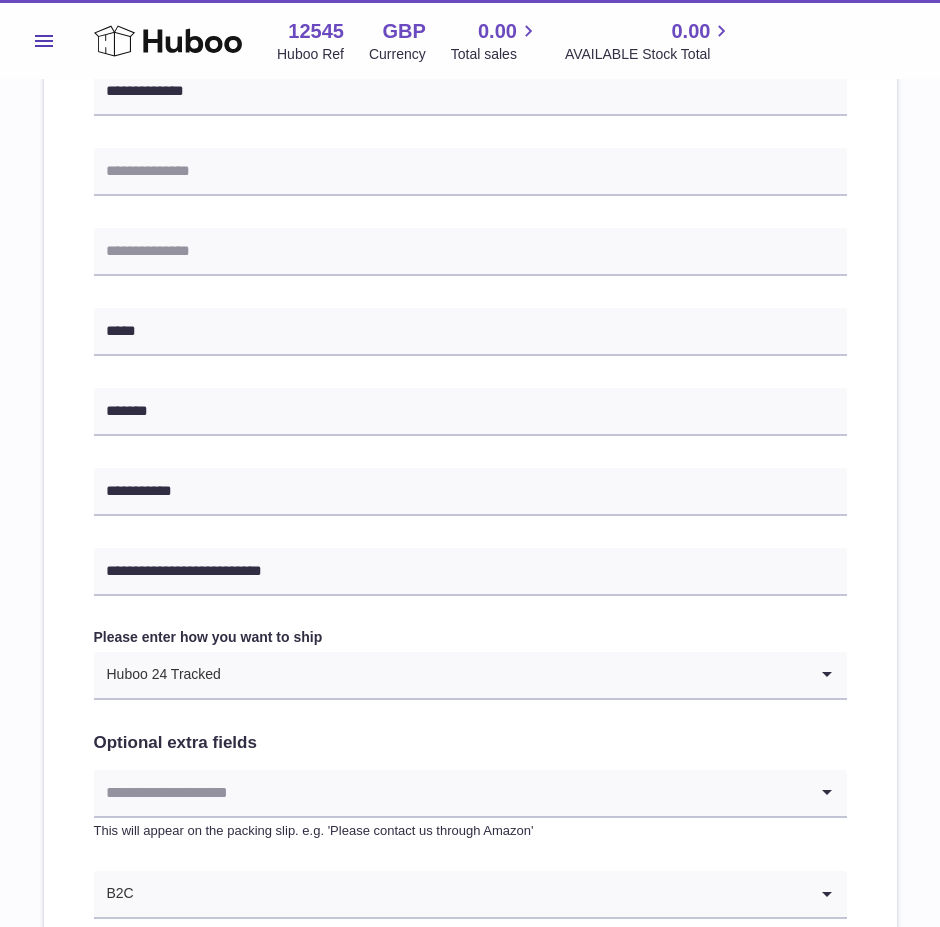 scroll, scrollTop: 600, scrollLeft: 0, axis: vertical 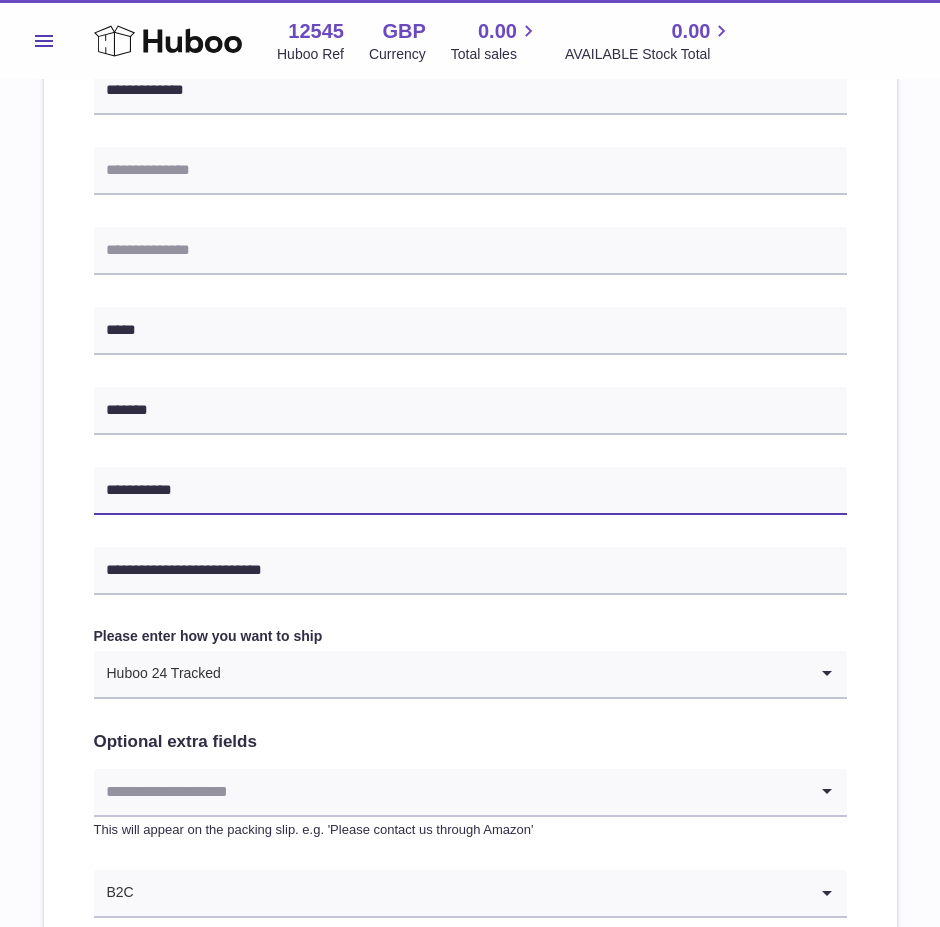 click on "**********" at bounding box center (470, 491) 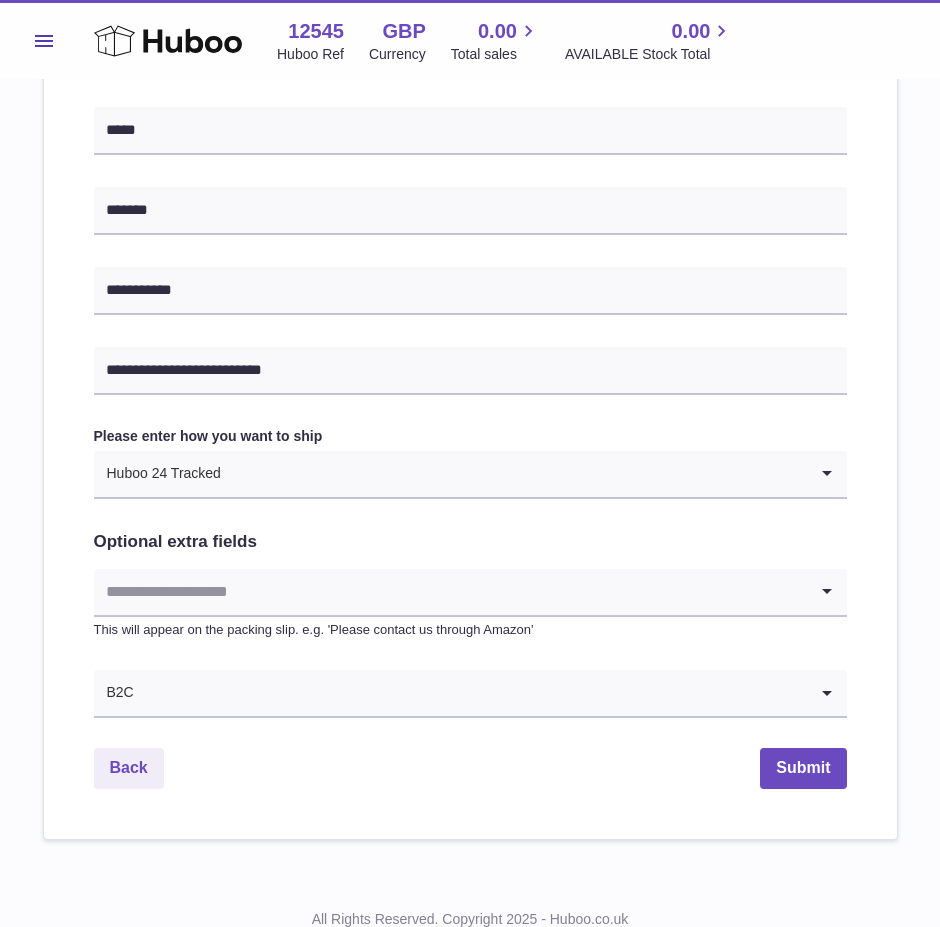 click on "Huboo 24 Tracked" at bounding box center (450, 474) 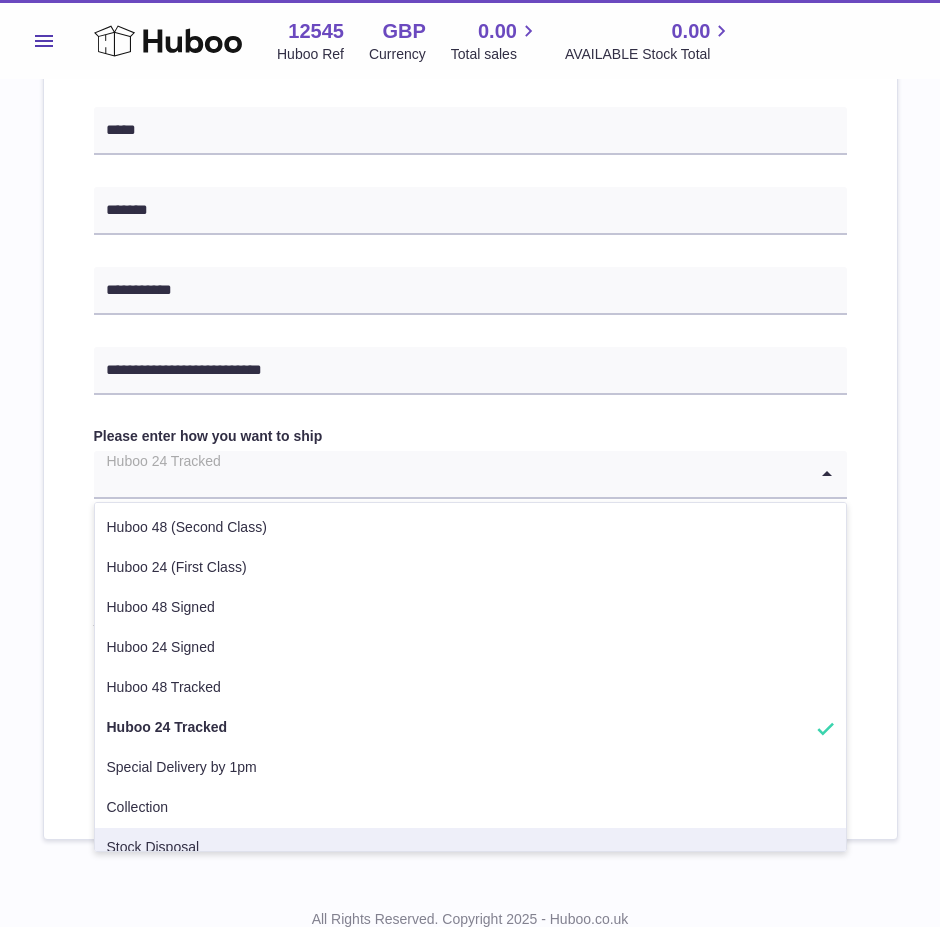 scroll, scrollTop: 15, scrollLeft: 0, axis: vertical 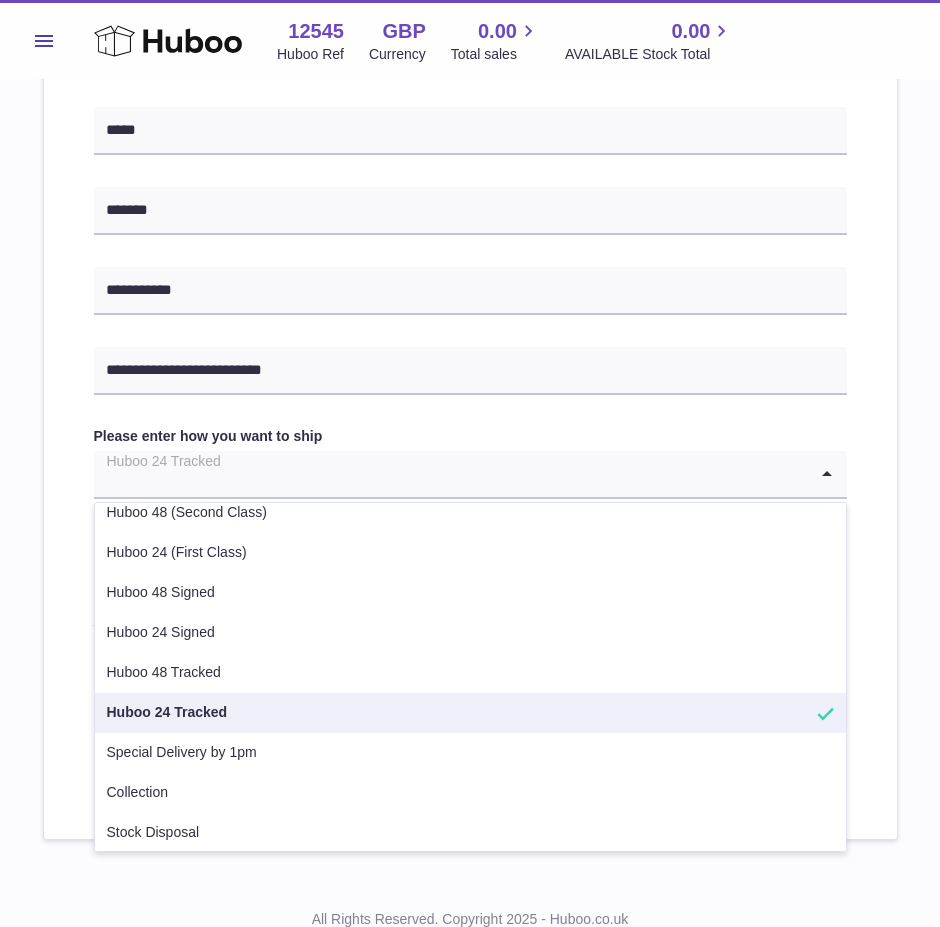 click on "Huboo 24 Tracked" at bounding box center (470, 713) 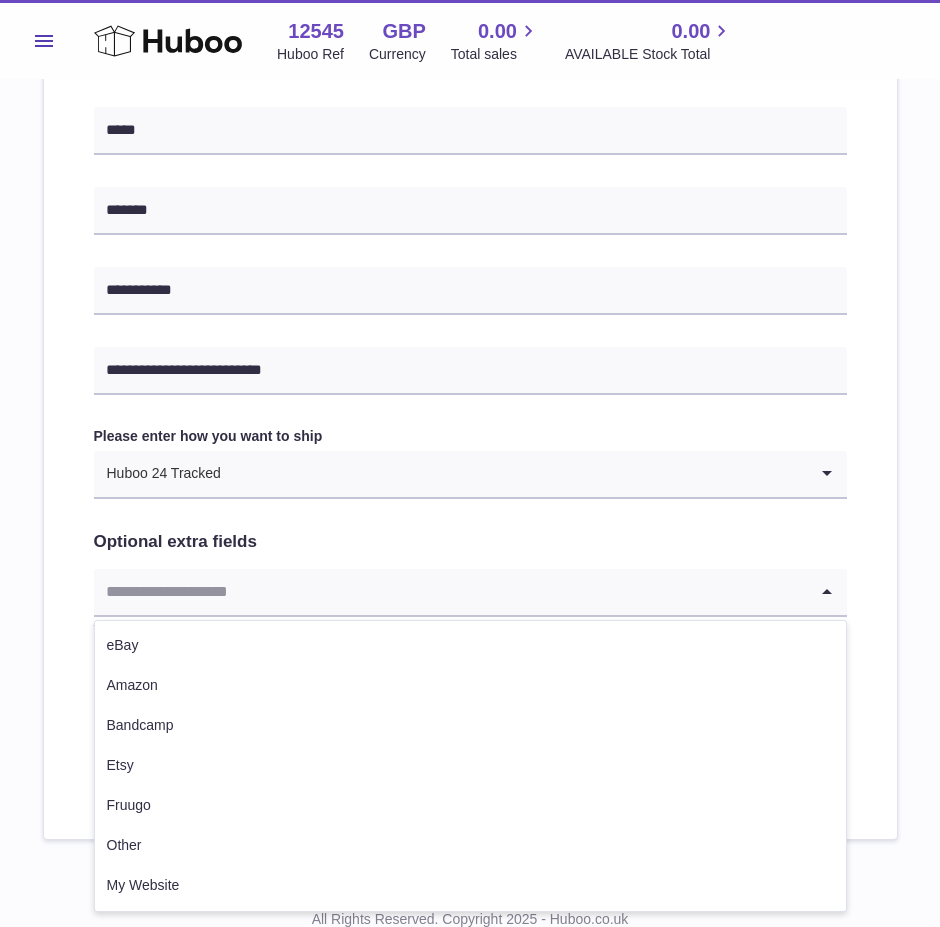 click at bounding box center (450, 592) 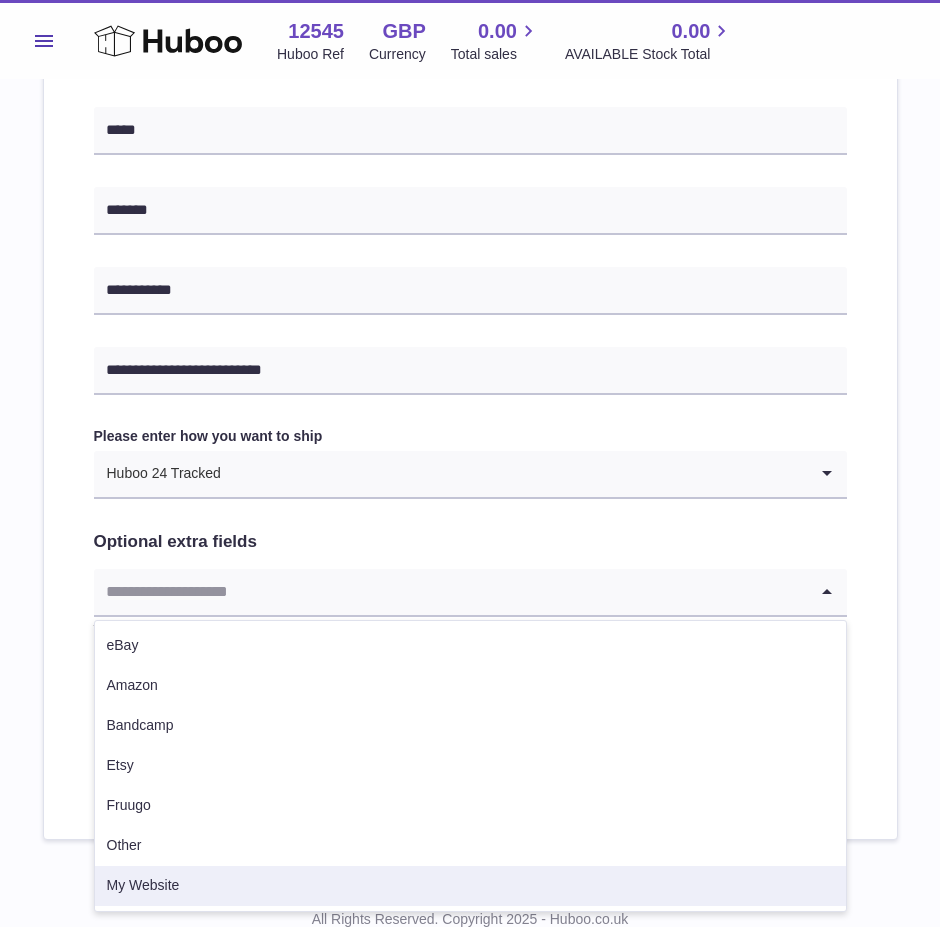 click on "My Website" at bounding box center [470, 886] 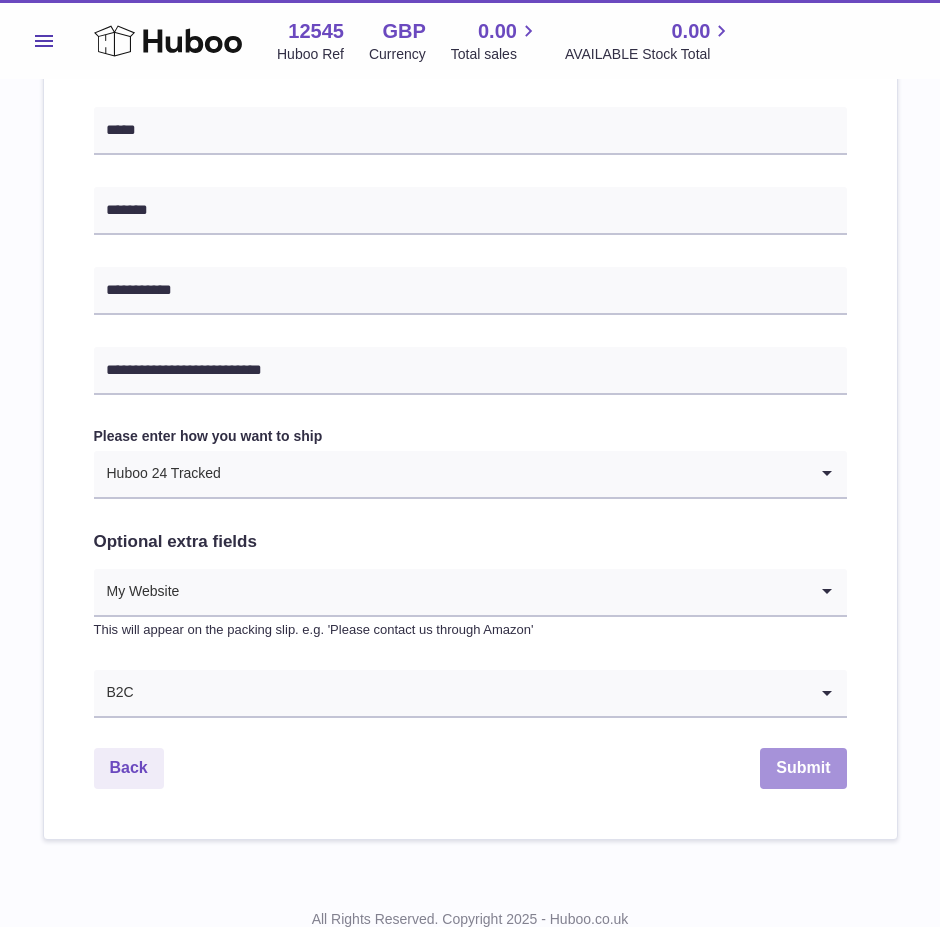 click on "Submit" at bounding box center (803, 768) 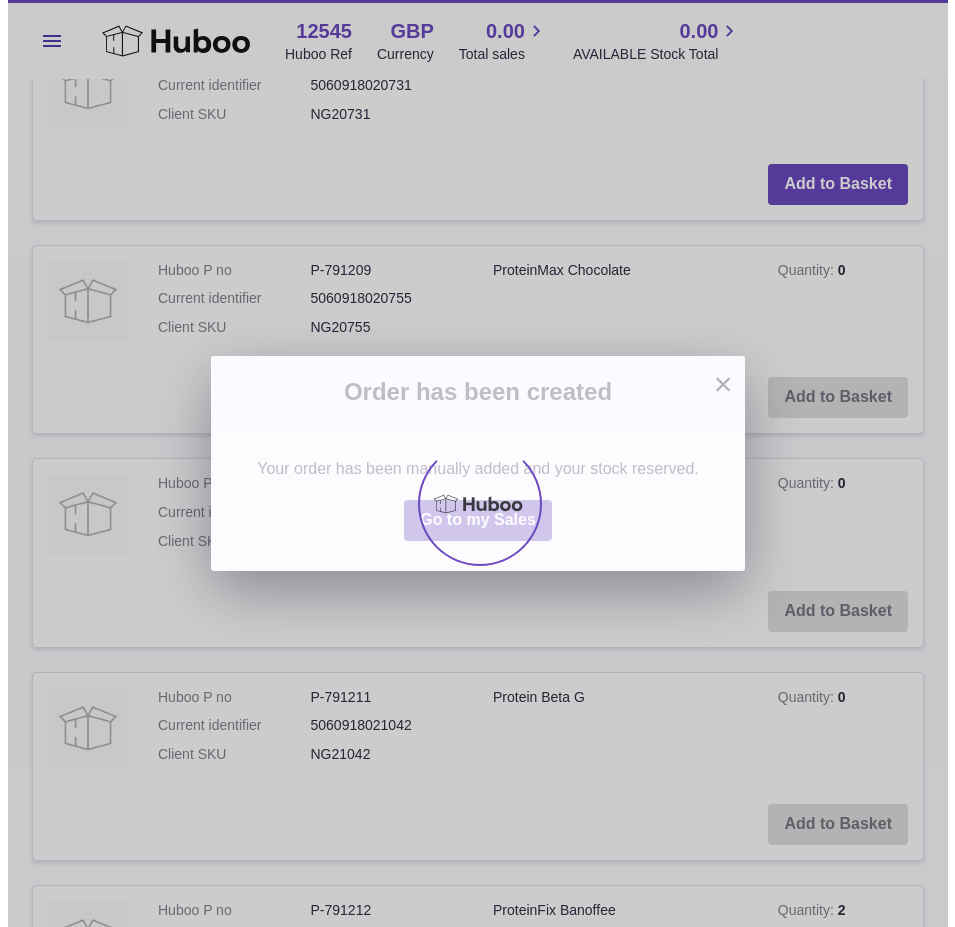 scroll, scrollTop: 0, scrollLeft: 0, axis: both 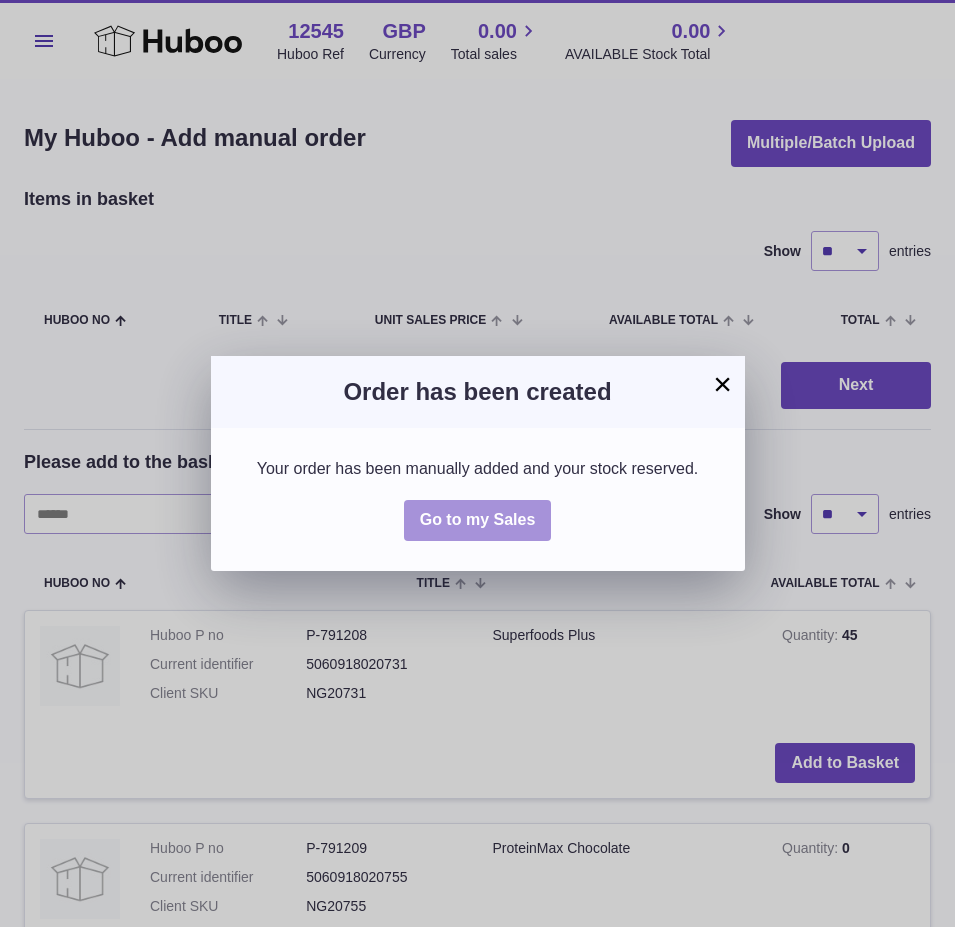 click on "Go to my Sales" at bounding box center [478, 519] 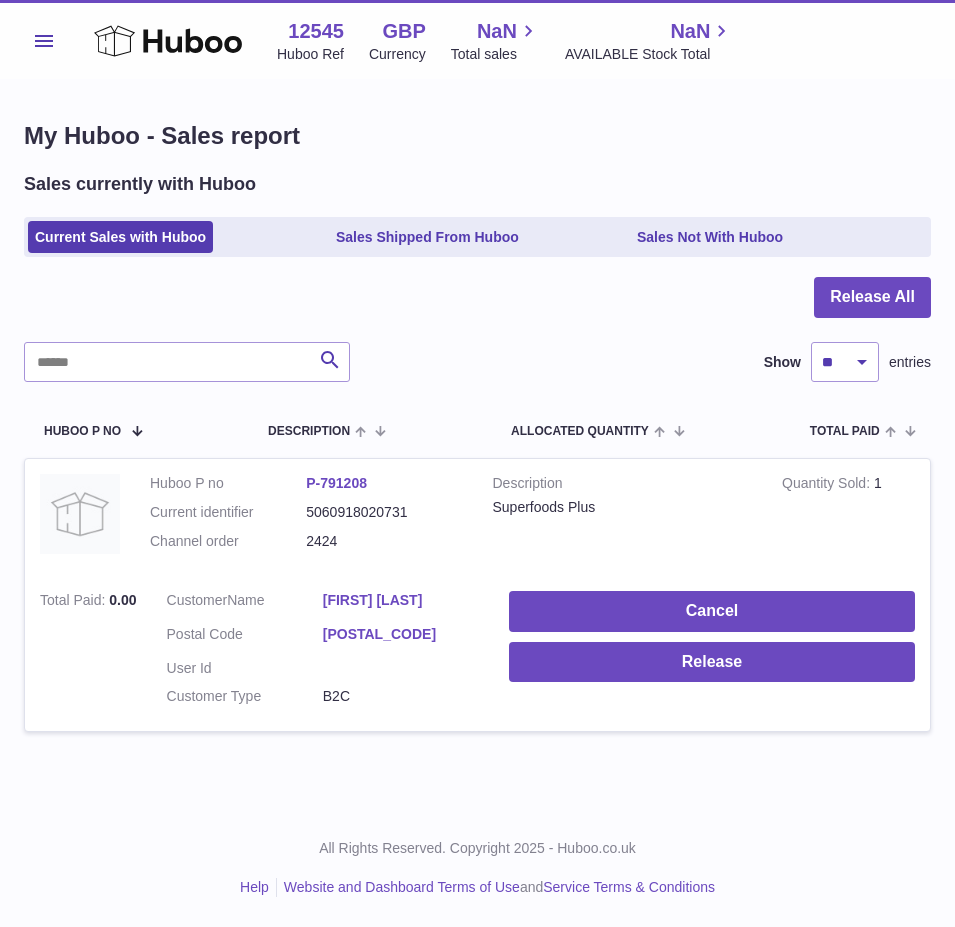 scroll, scrollTop: 0, scrollLeft: 0, axis: both 